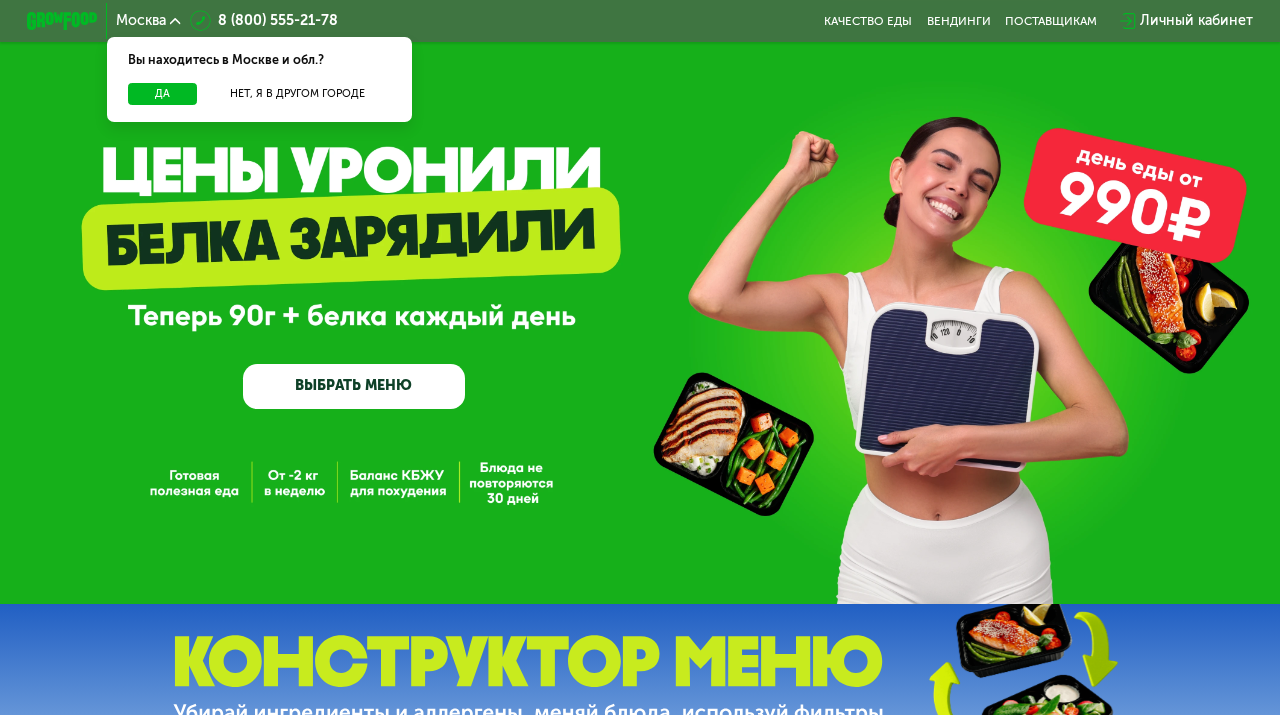 scroll, scrollTop: 0, scrollLeft: 0, axis: both 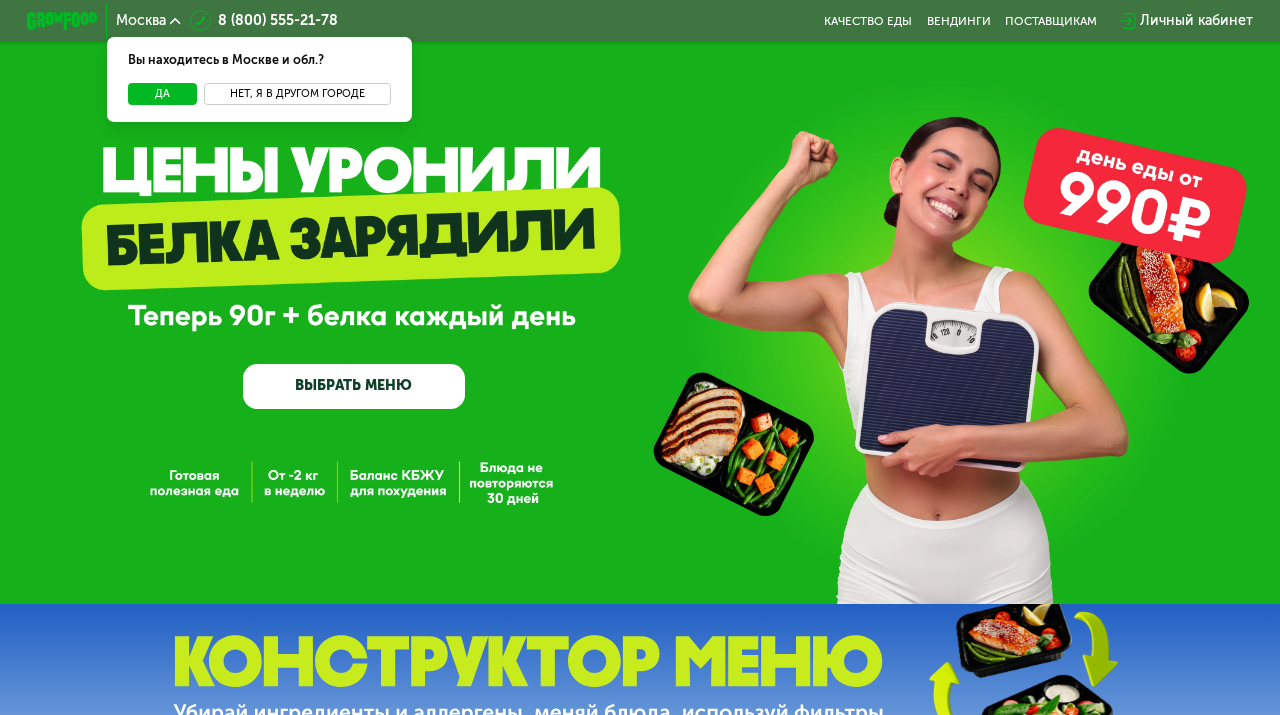 click on "Нет, я в другом городе" at bounding box center (297, 94) 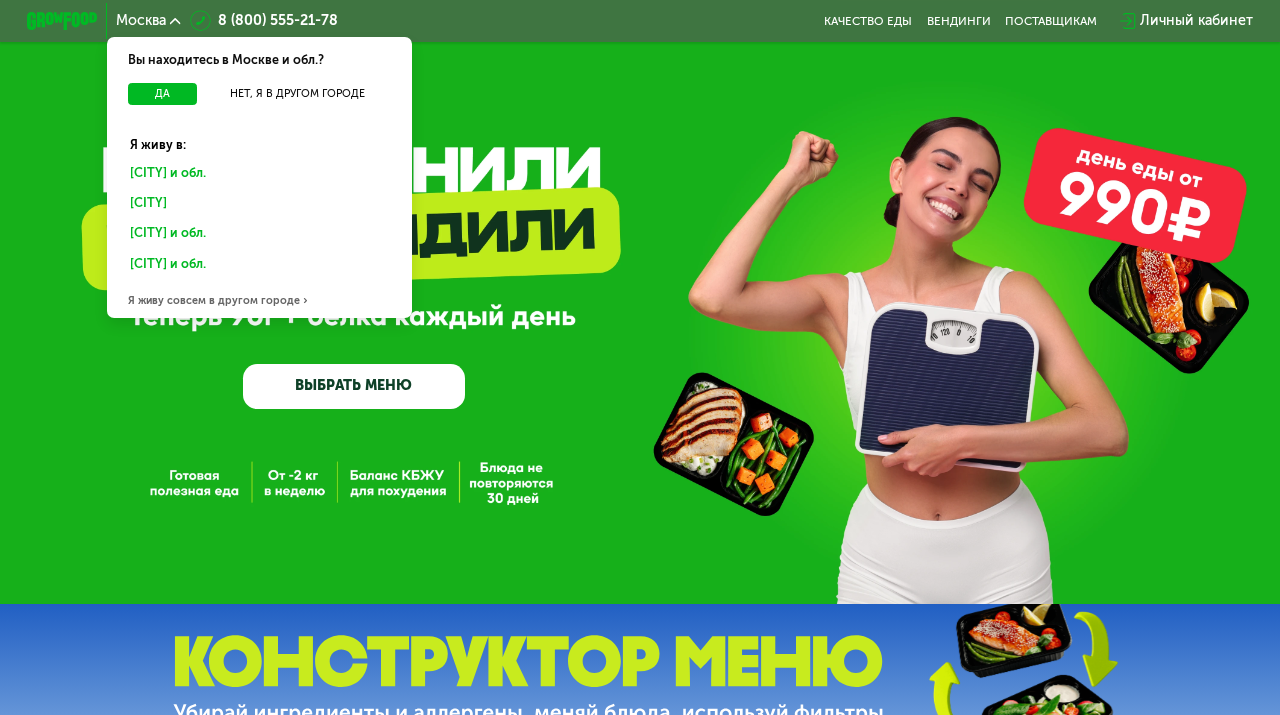 click on "[CITY] и обл." 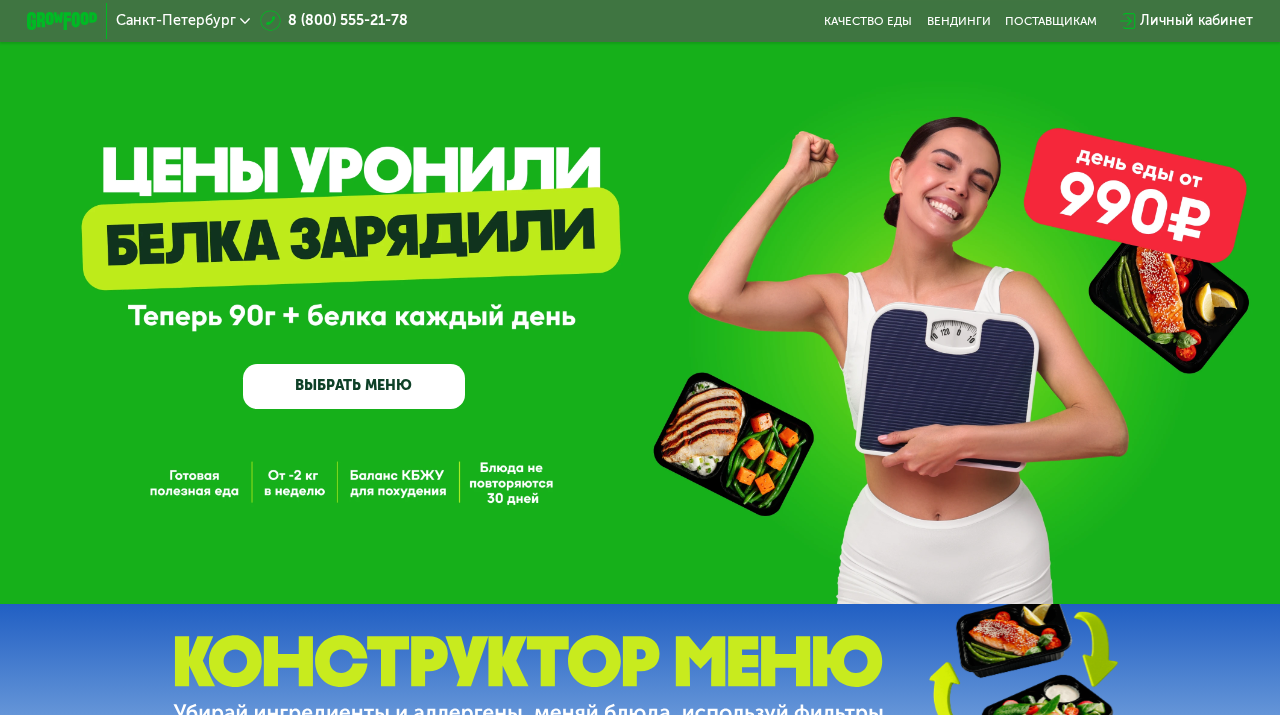 click on "ВЫБРАТЬ МЕНЮ" at bounding box center (353, 386) 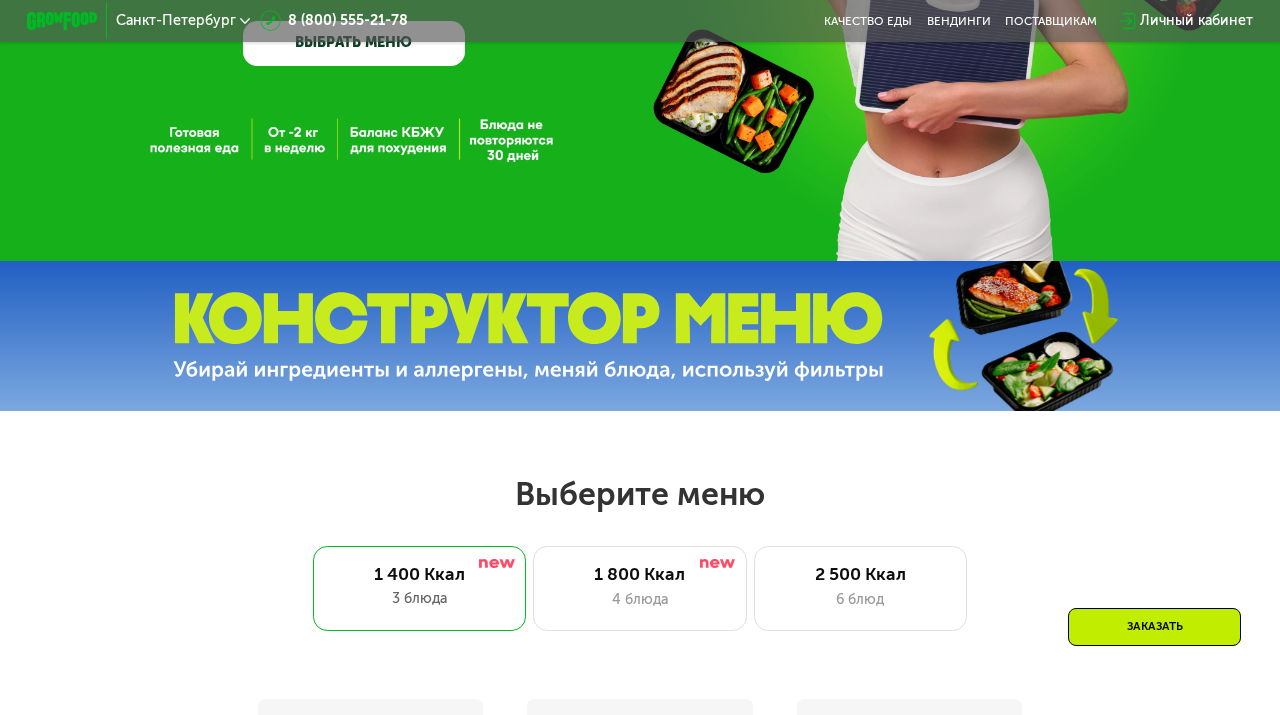 scroll, scrollTop: 344, scrollLeft: 0, axis: vertical 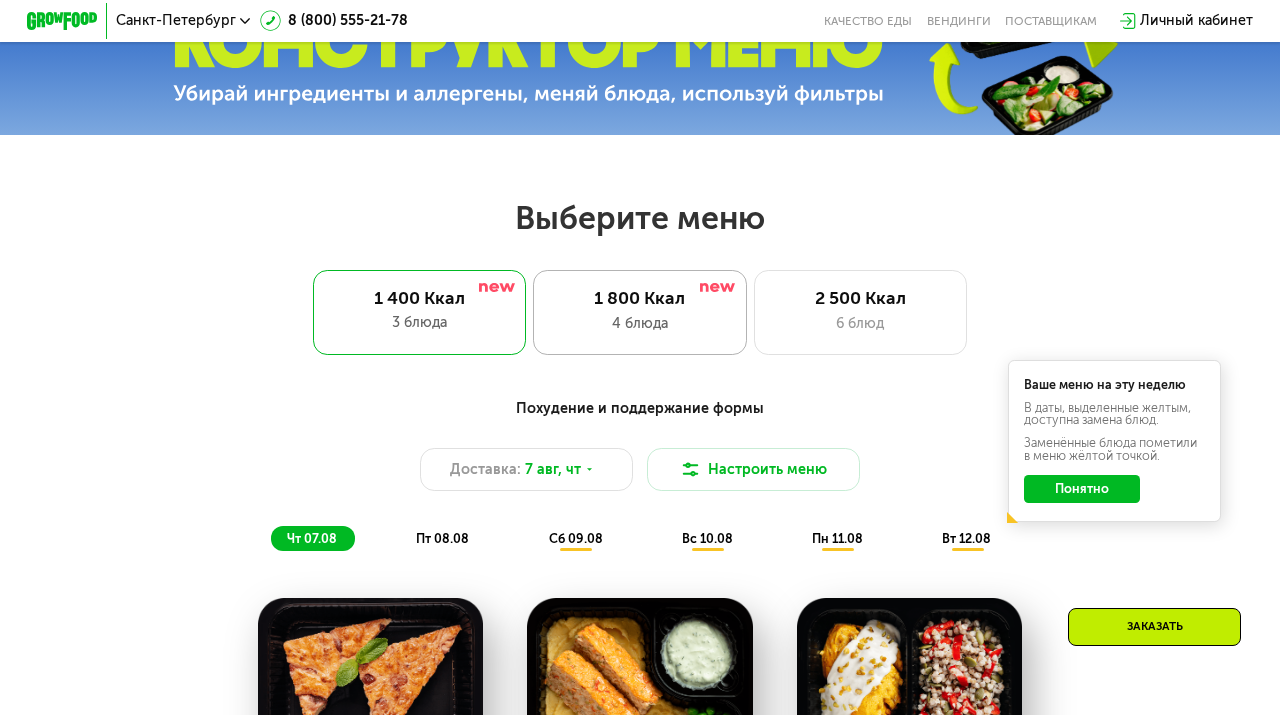 click on "1 800 Ккал 4 блюда" 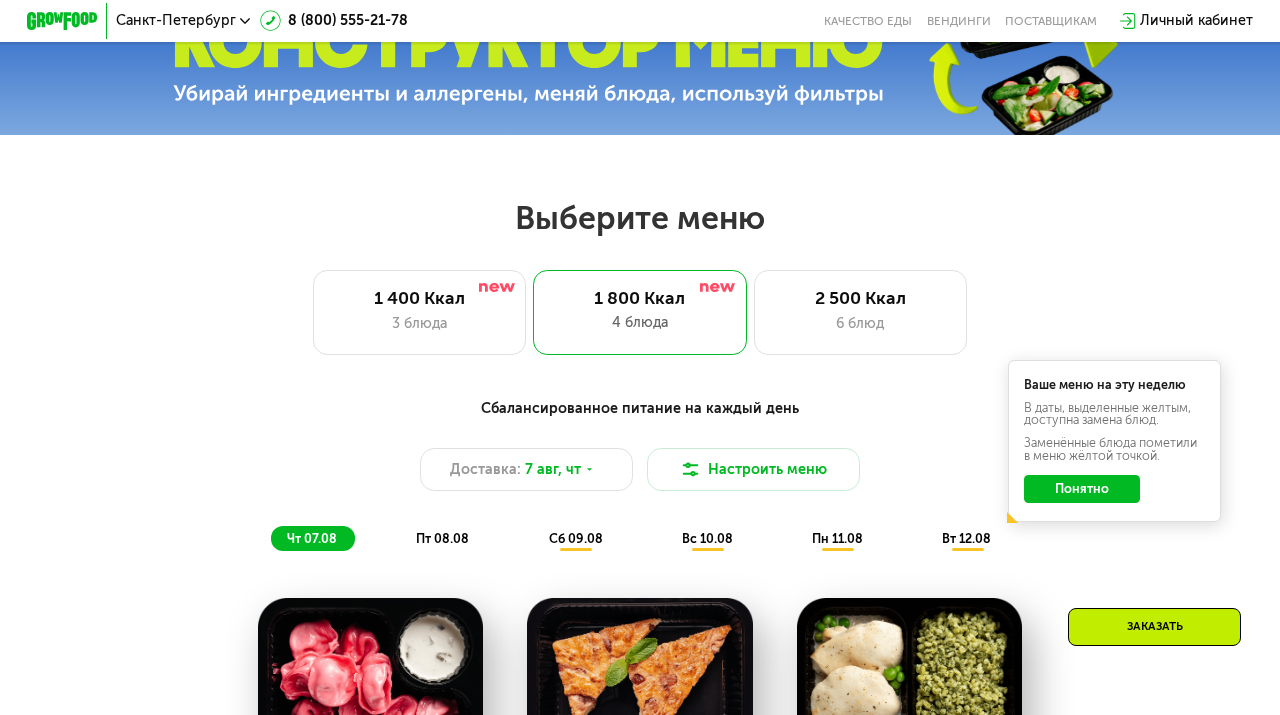 click on "Понятно" 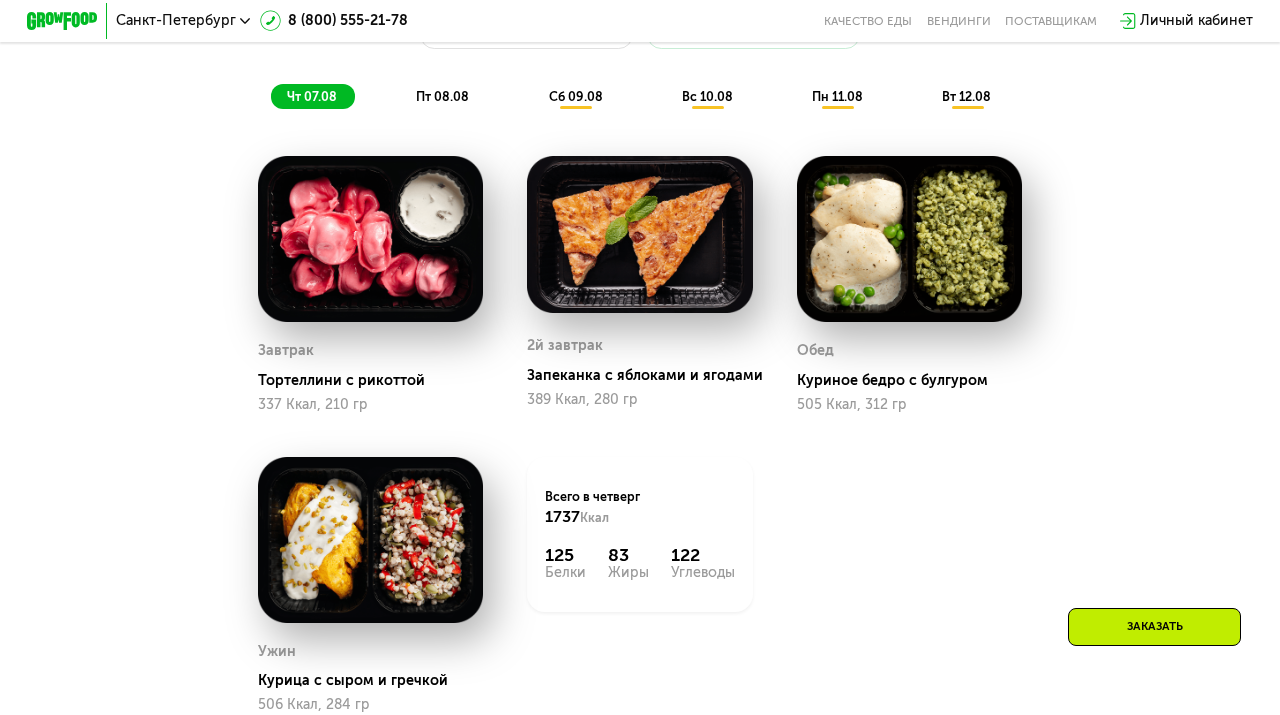 scroll, scrollTop: 811, scrollLeft: 0, axis: vertical 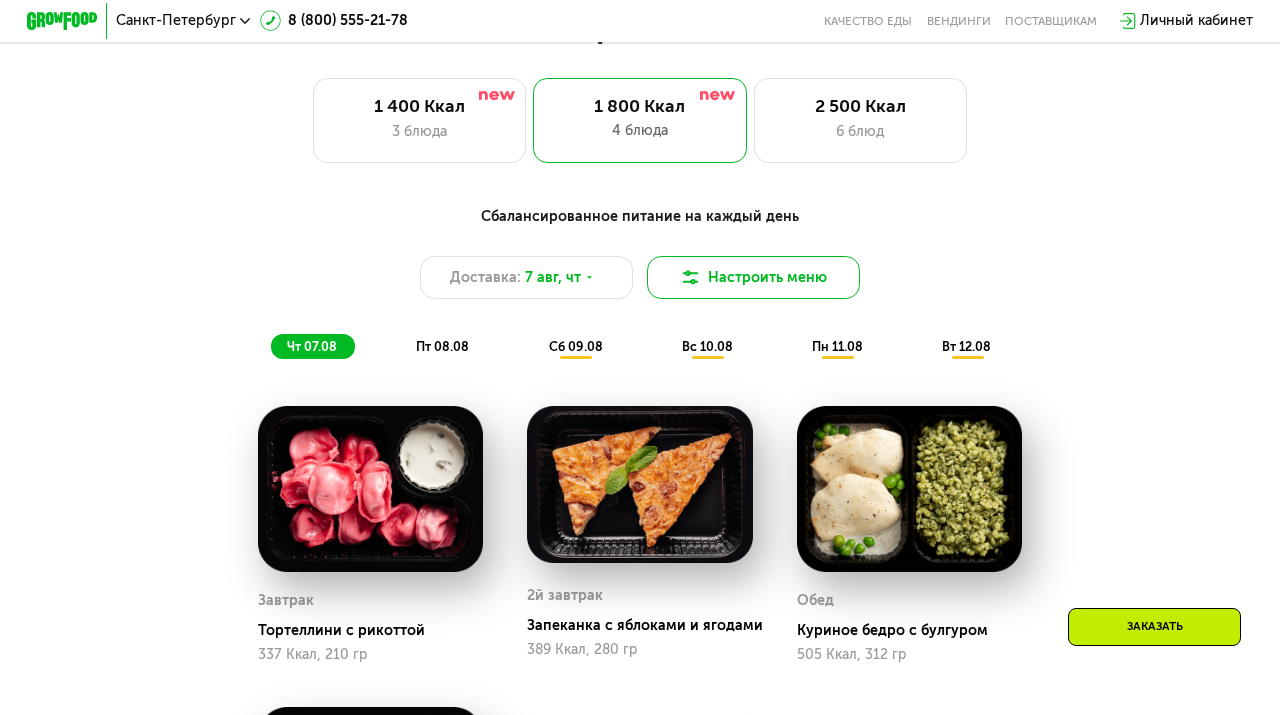 click on "Настроить меню" at bounding box center [753, 277] 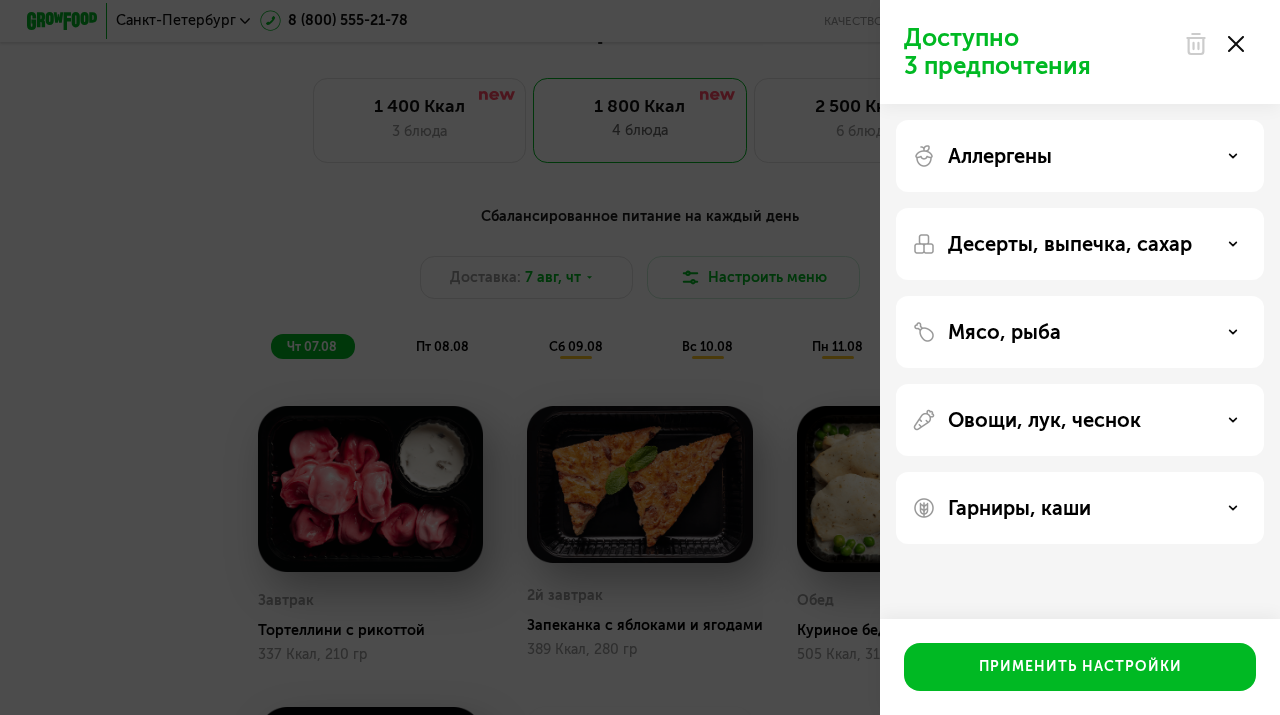 click on "Доступно 3 предпочтения Аллергены Десерты, выпечка, сахар Мясо, рыба Овощи, лук, чеснок Гарниры, каши  Применить настройки" 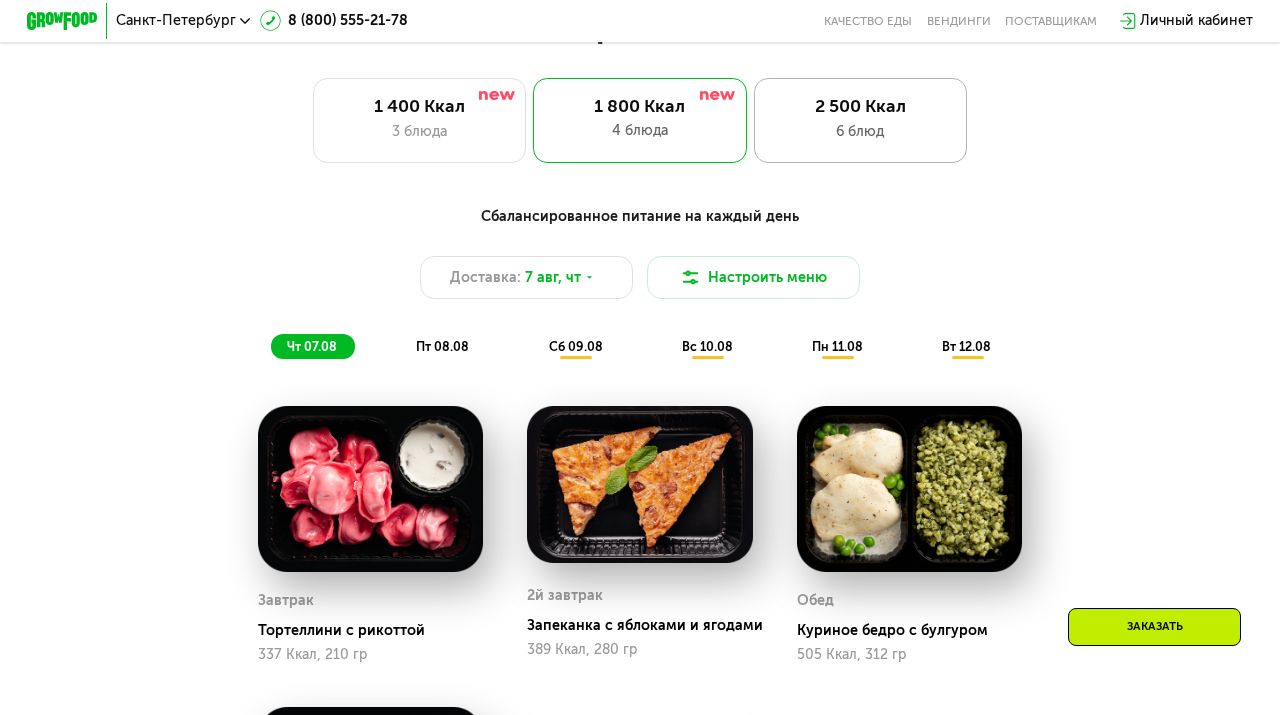 click on "2 500 Ккал" at bounding box center [861, 106] 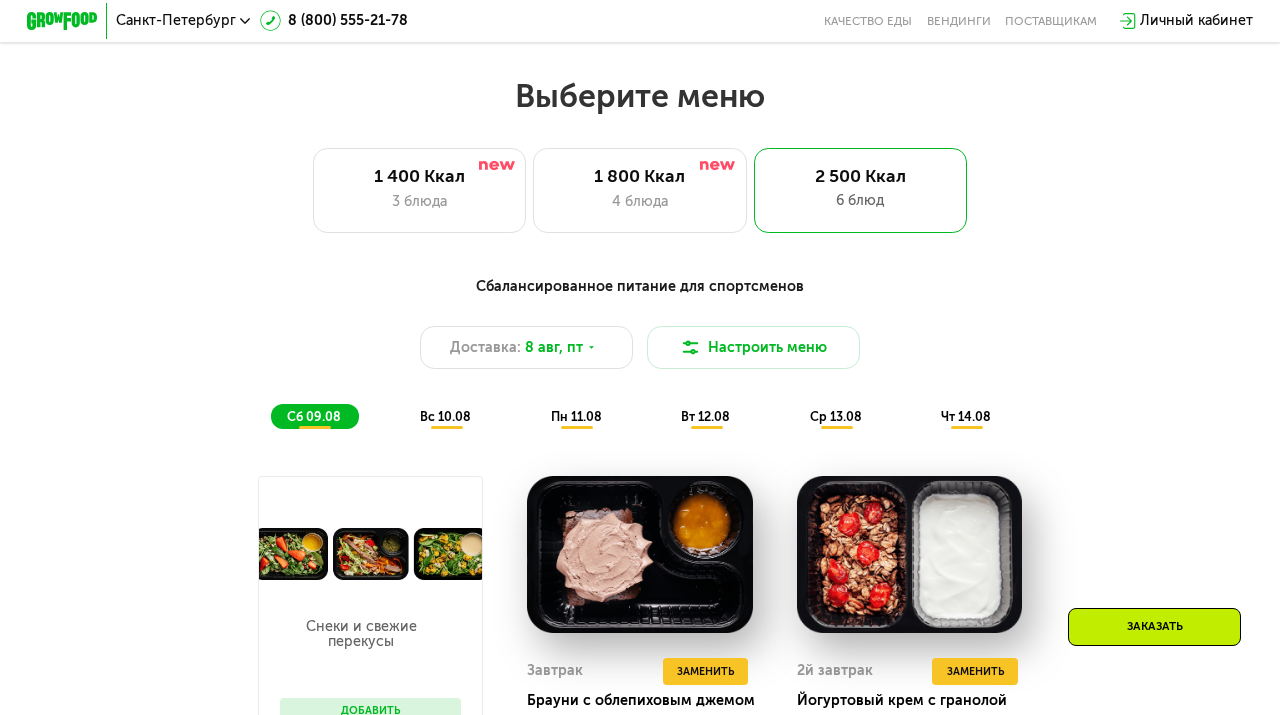 scroll, scrollTop: 750, scrollLeft: 0, axis: vertical 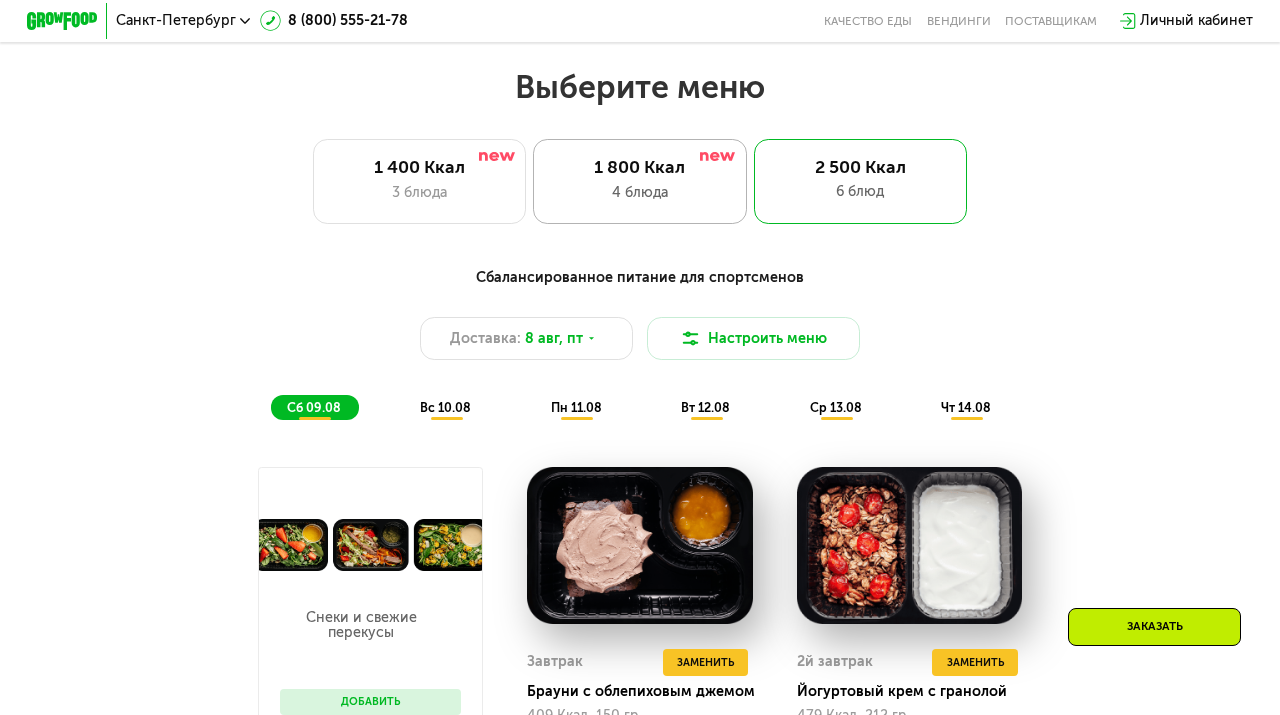 click on "1 800 Ккал" at bounding box center [640, 167] 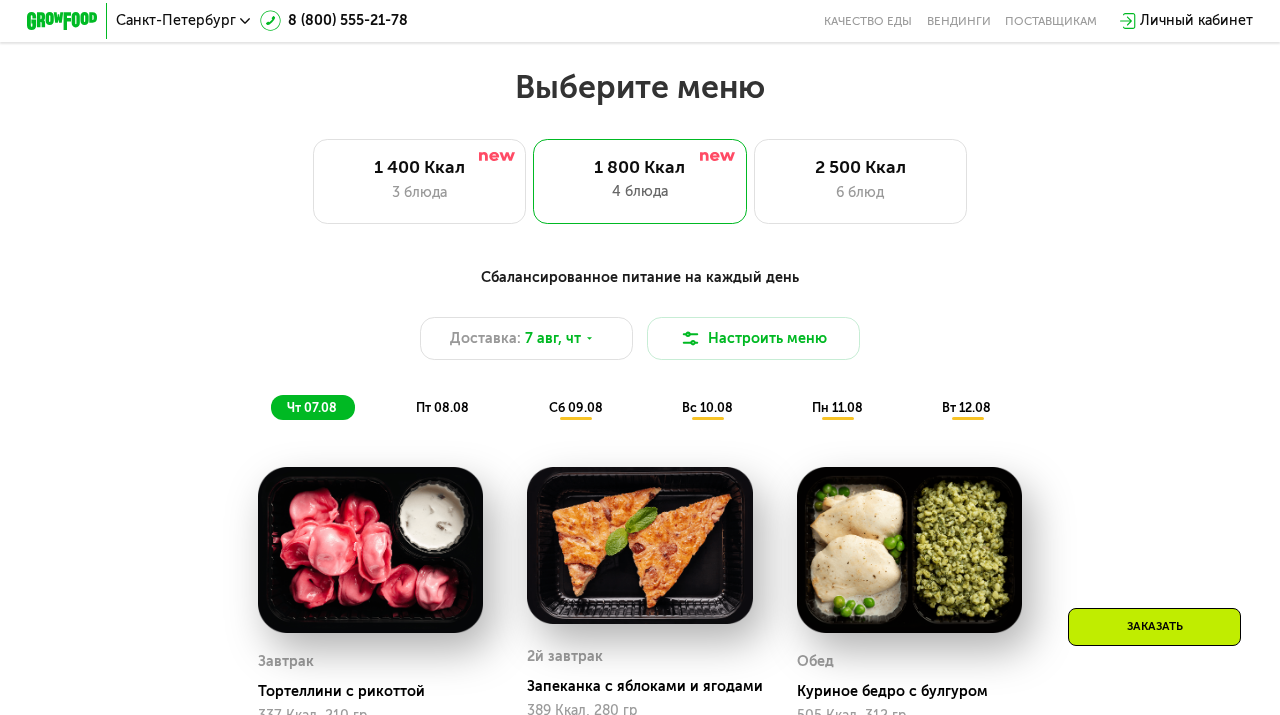 scroll, scrollTop: 1040, scrollLeft: 0, axis: vertical 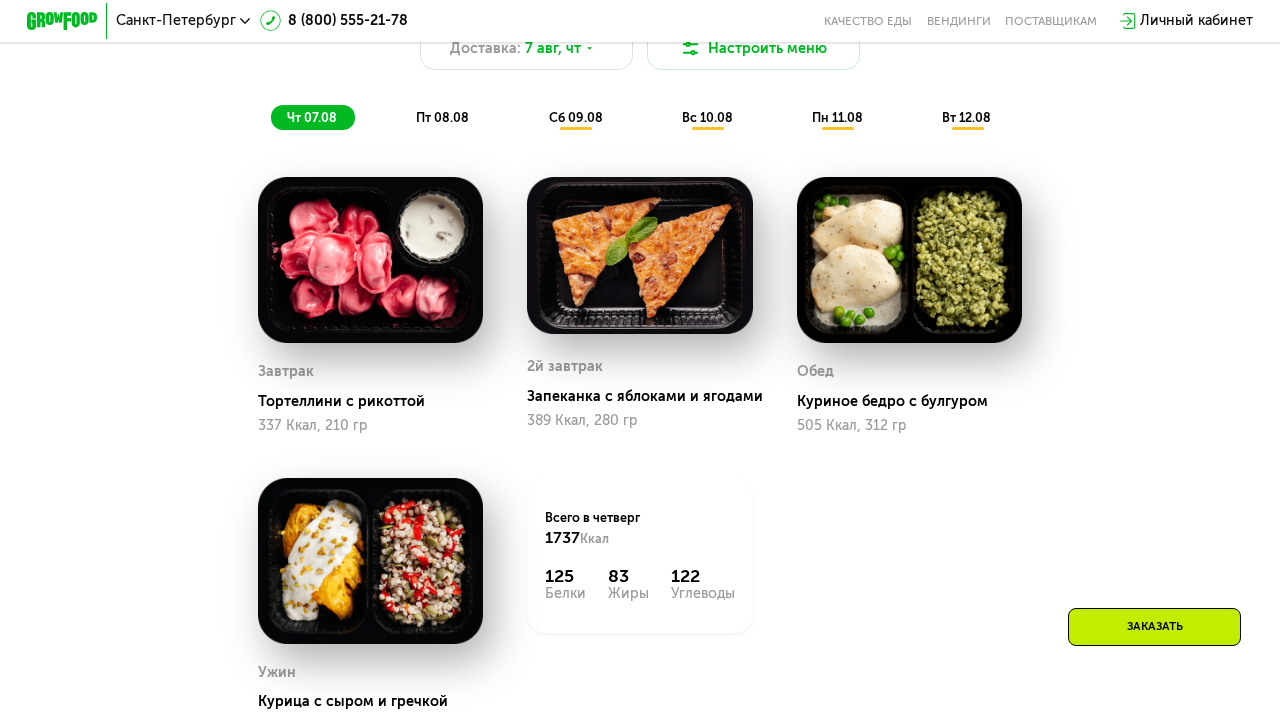 click at bounding box center (370, 260) 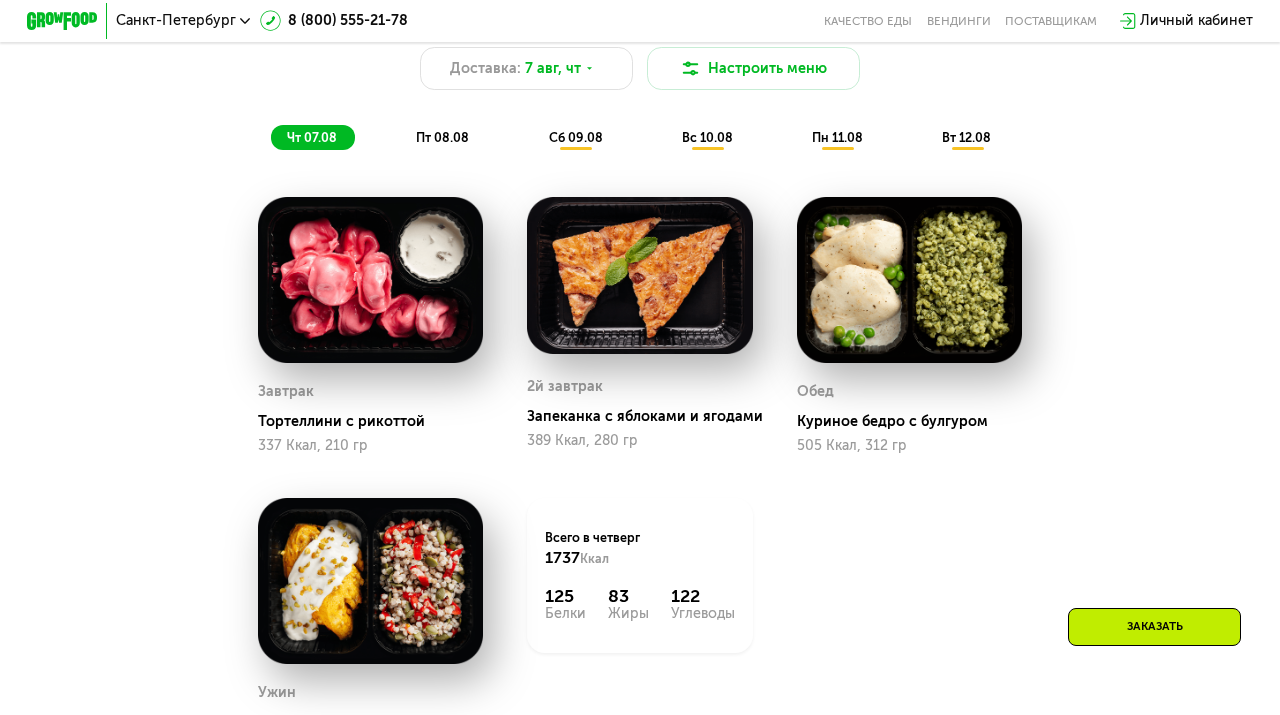 scroll, scrollTop: 983, scrollLeft: 0, axis: vertical 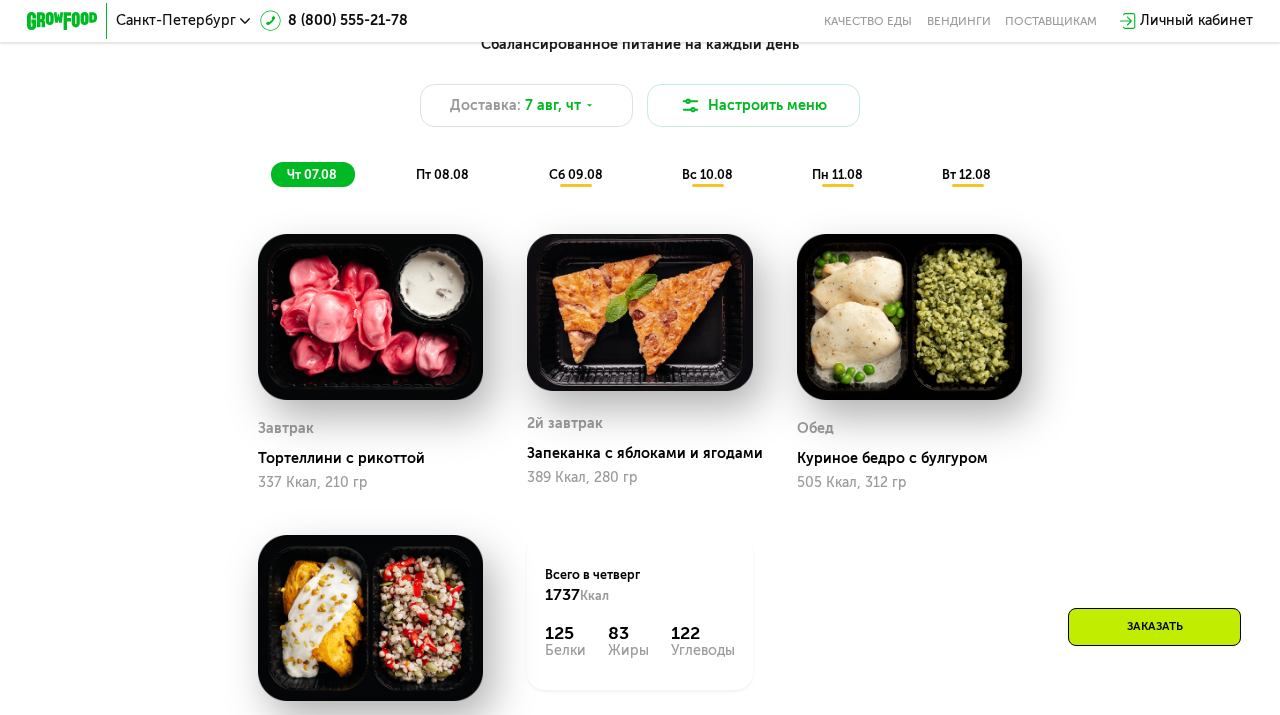 click on "пт 08.08" at bounding box center (442, 174) 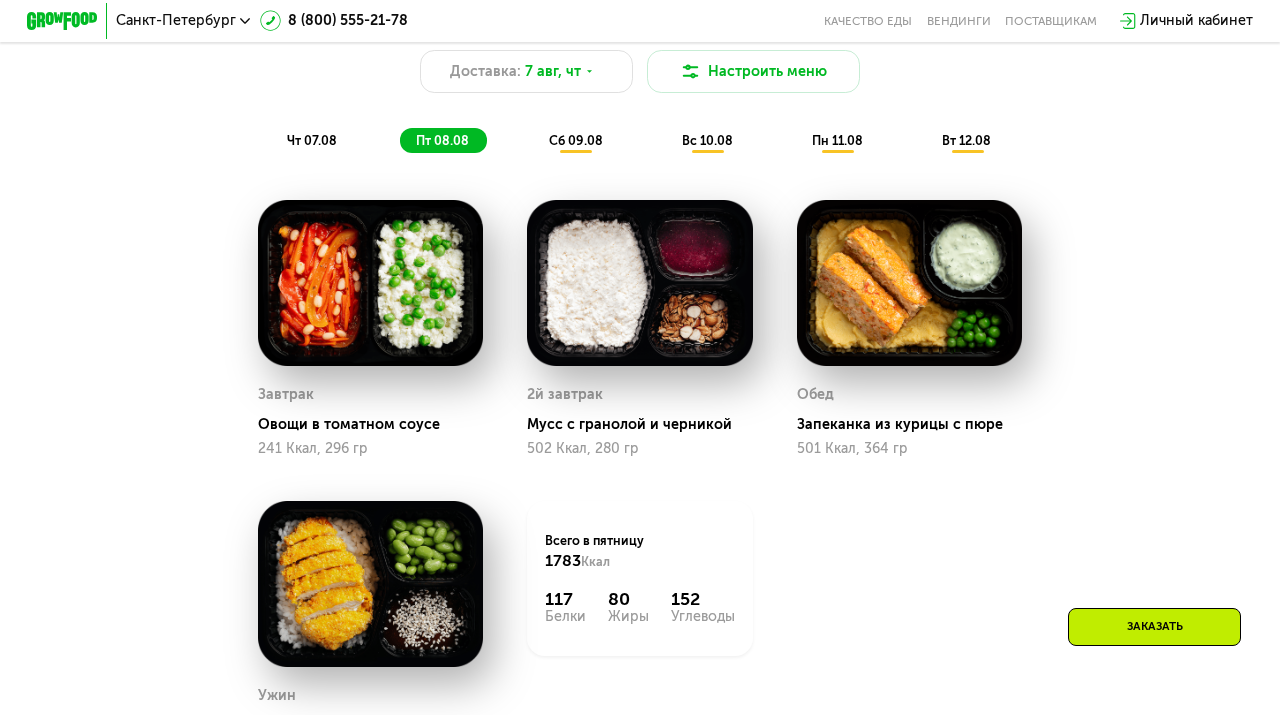scroll, scrollTop: 1026, scrollLeft: 0, axis: vertical 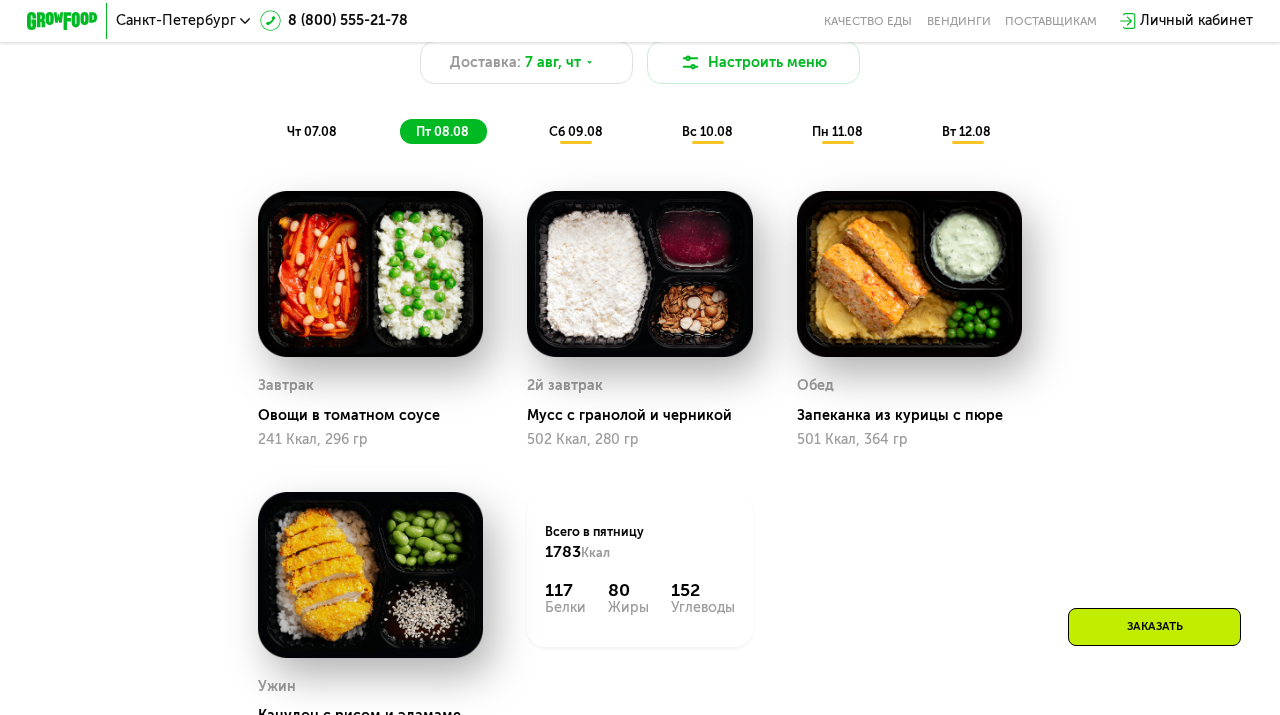 click on "сб 09.08" at bounding box center [576, 131] 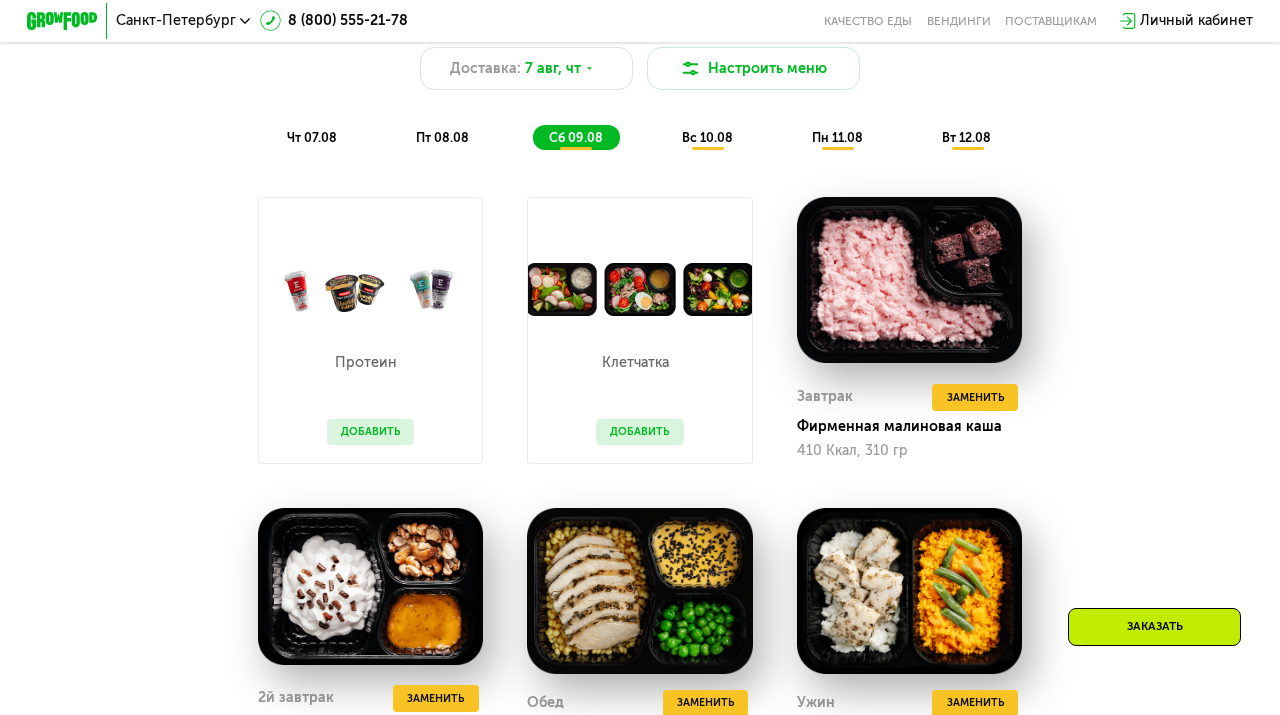 scroll, scrollTop: 998, scrollLeft: 0, axis: vertical 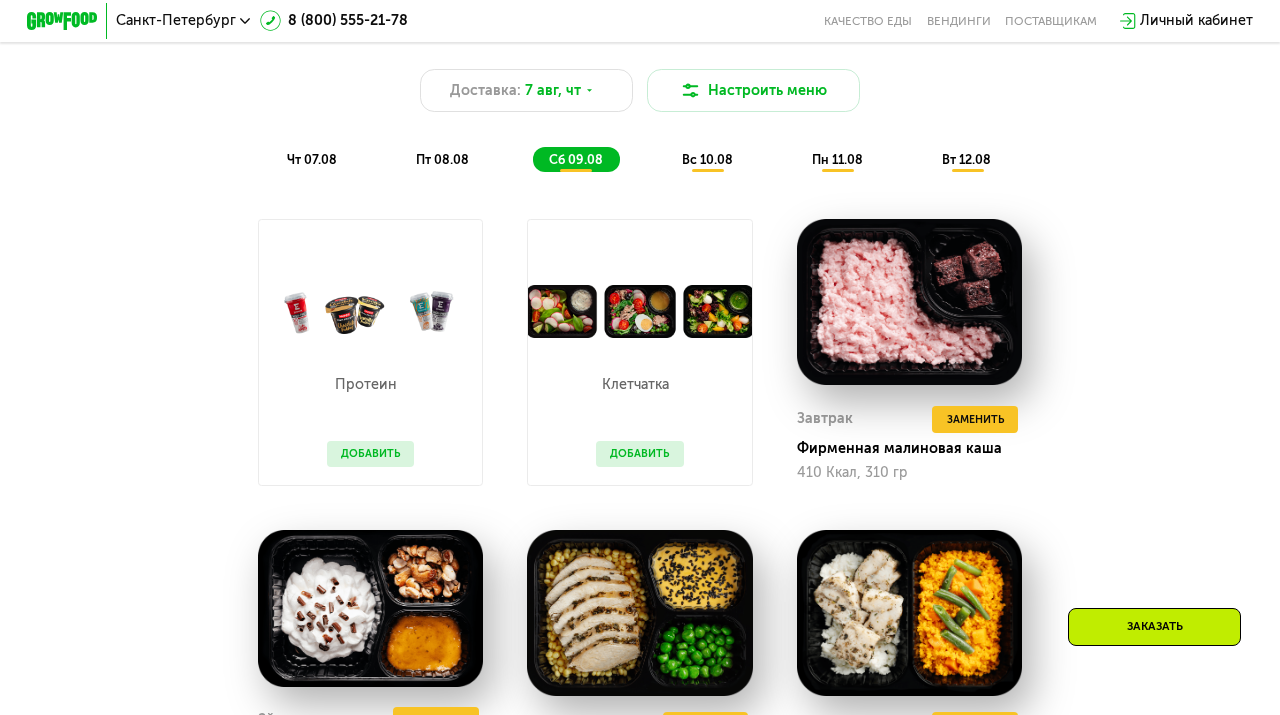 click on "Добавить" at bounding box center [639, 454] 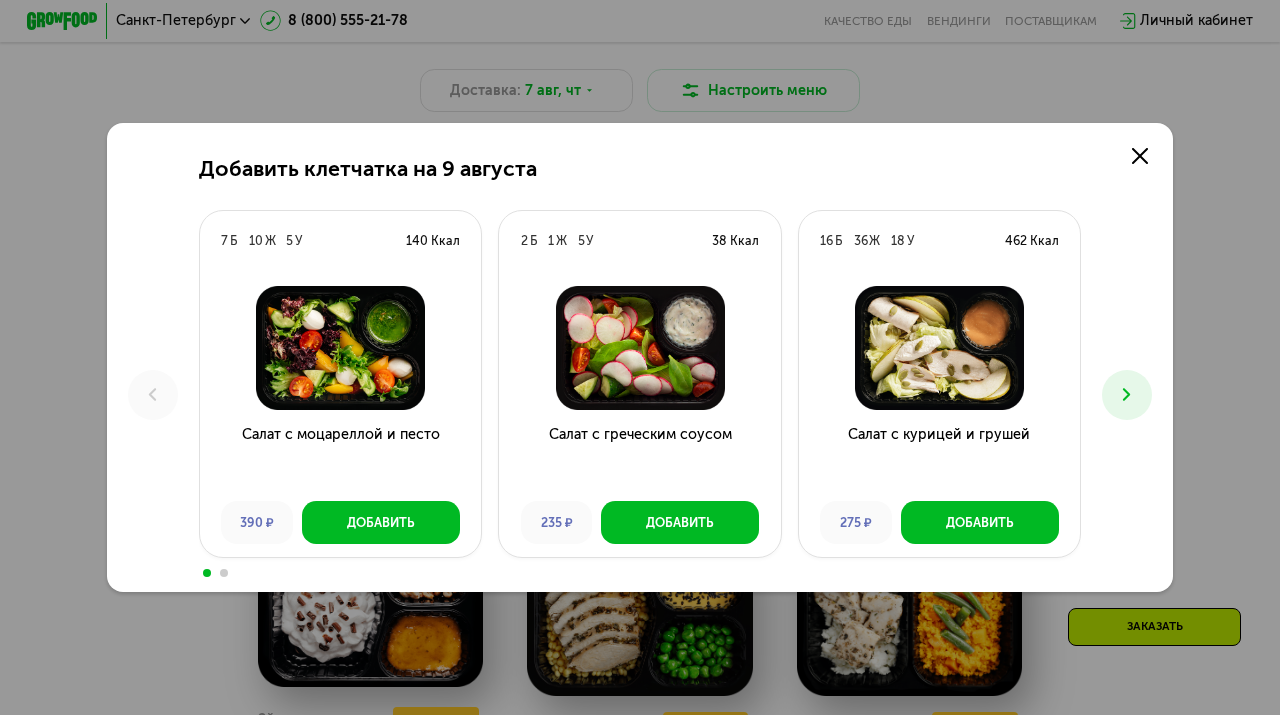click 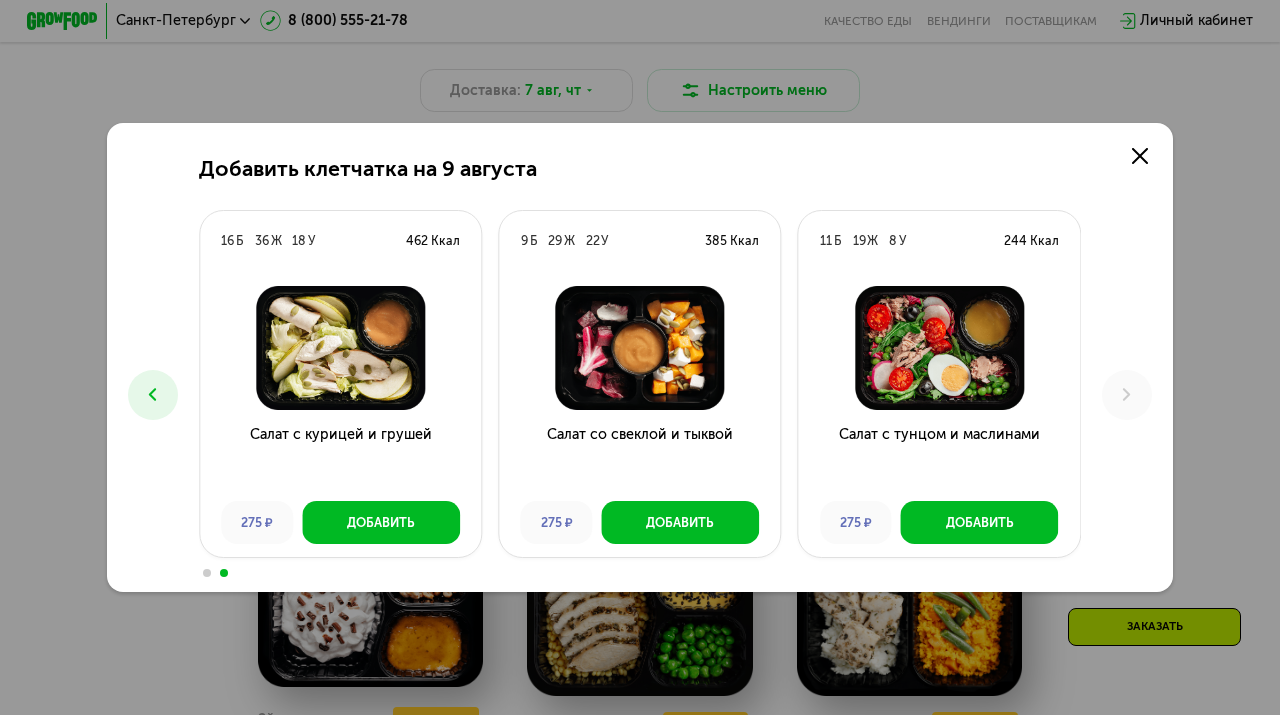 click 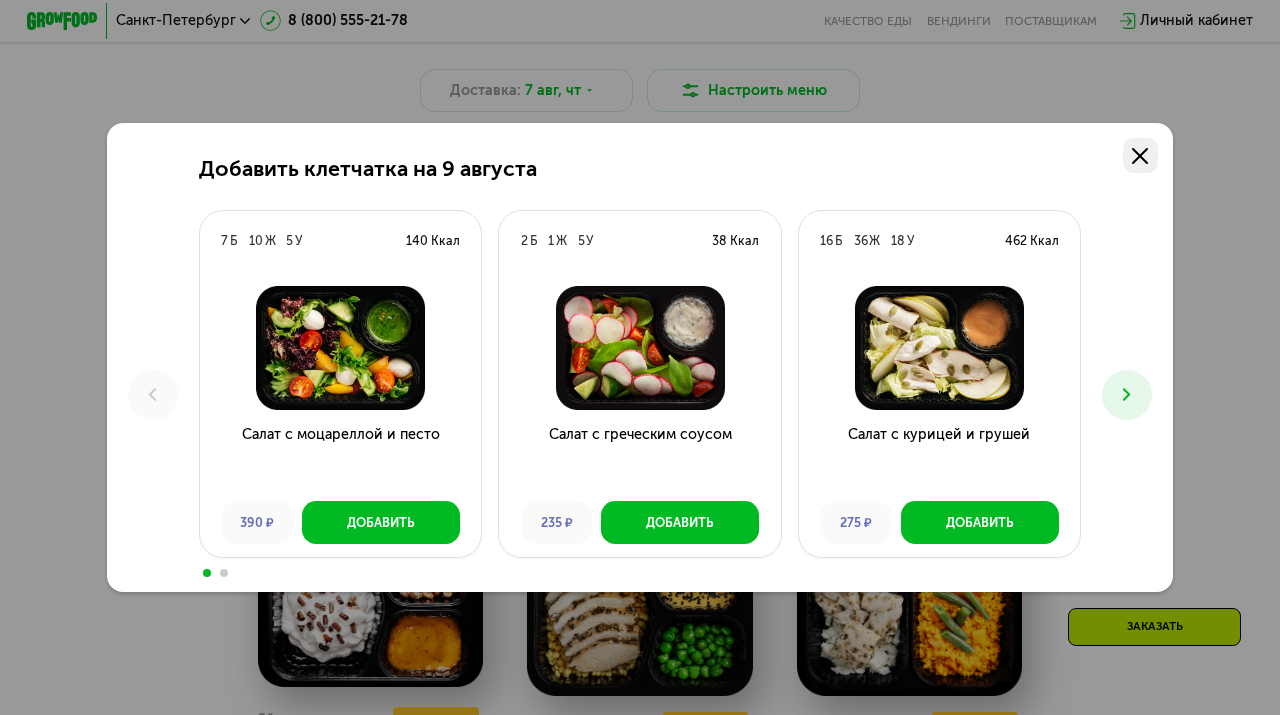 click 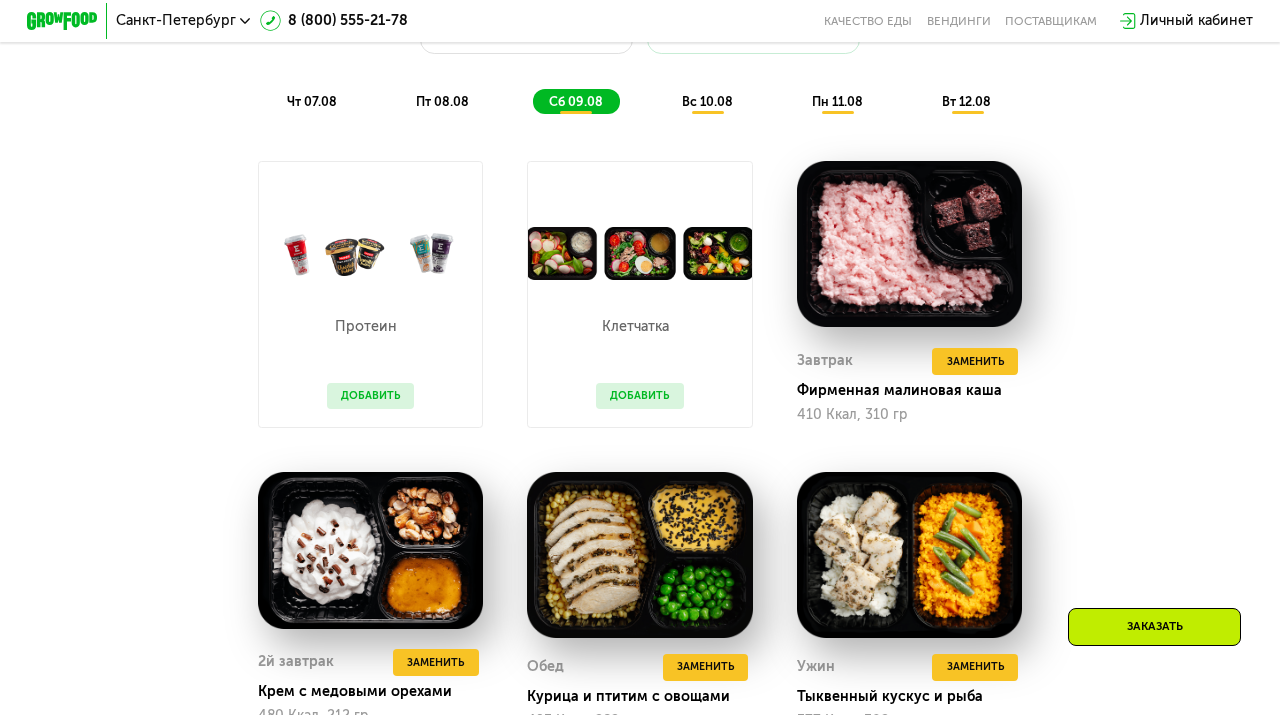 scroll, scrollTop: 894, scrollLeft: 0, axis: vertical 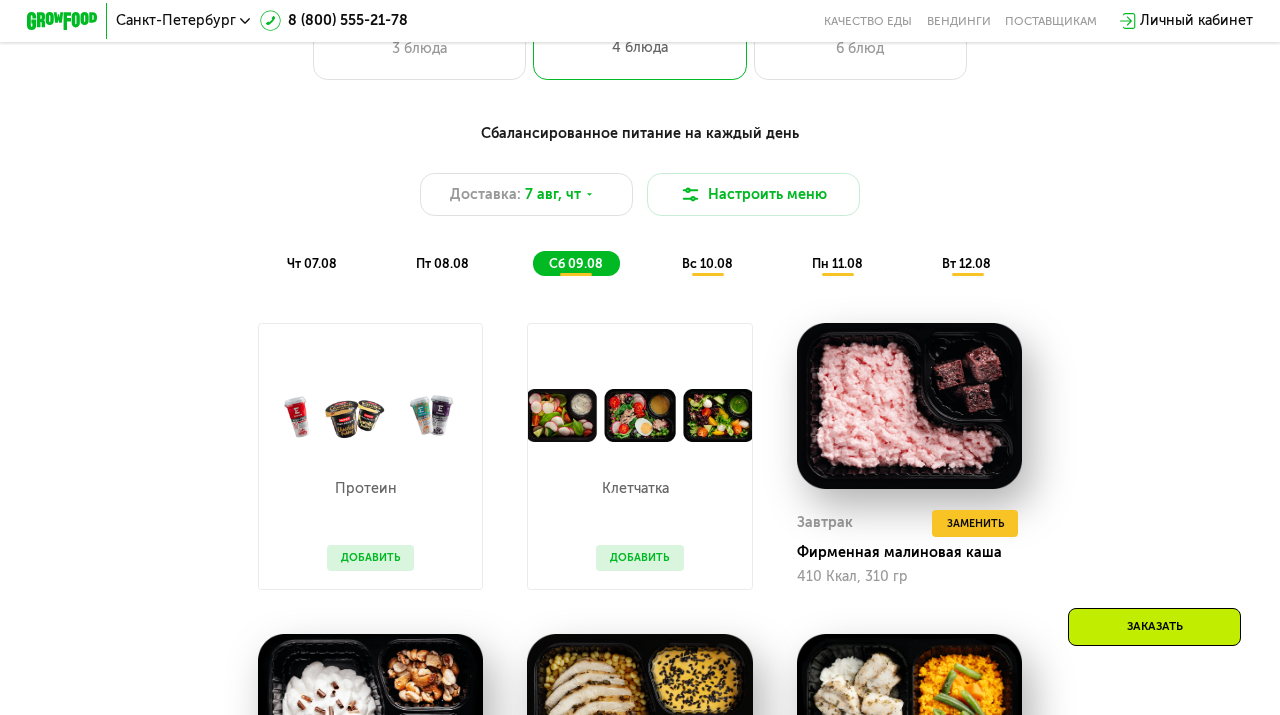 click on "вс 10.08" at bounding box center (707, 263) 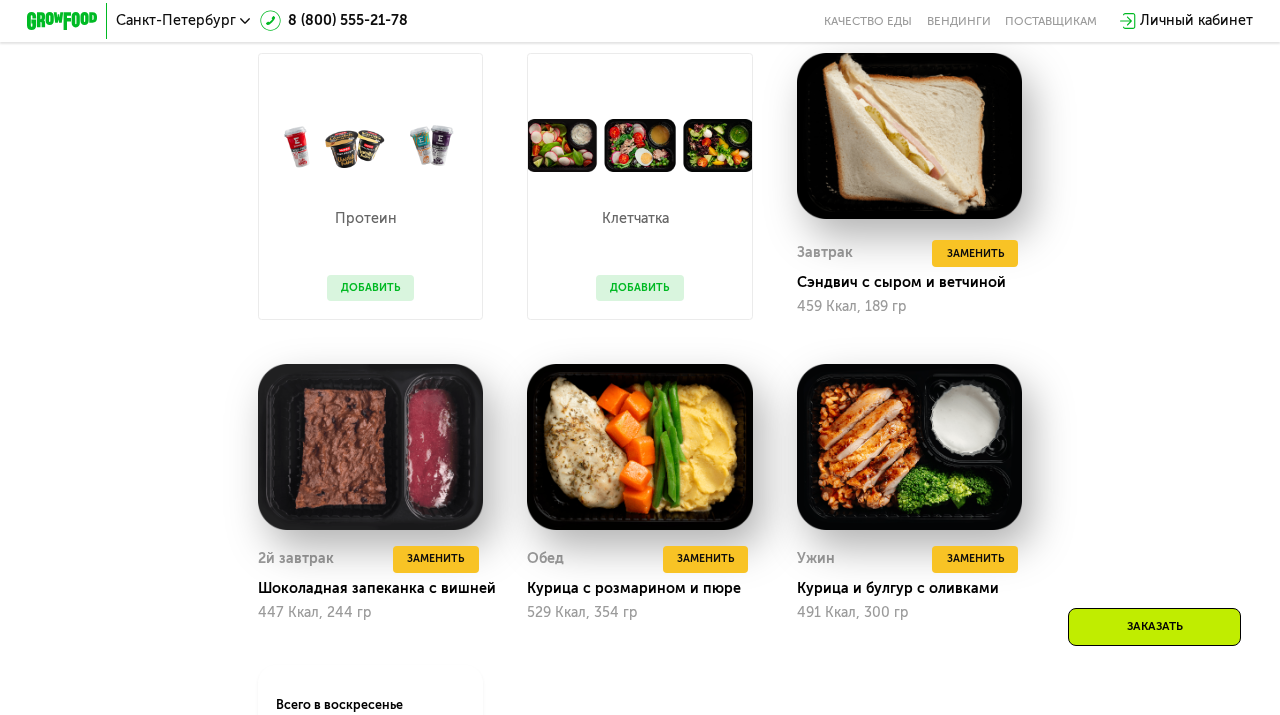 scroll, scrollTop: 918, scrollLeft: 0, axis: vertical 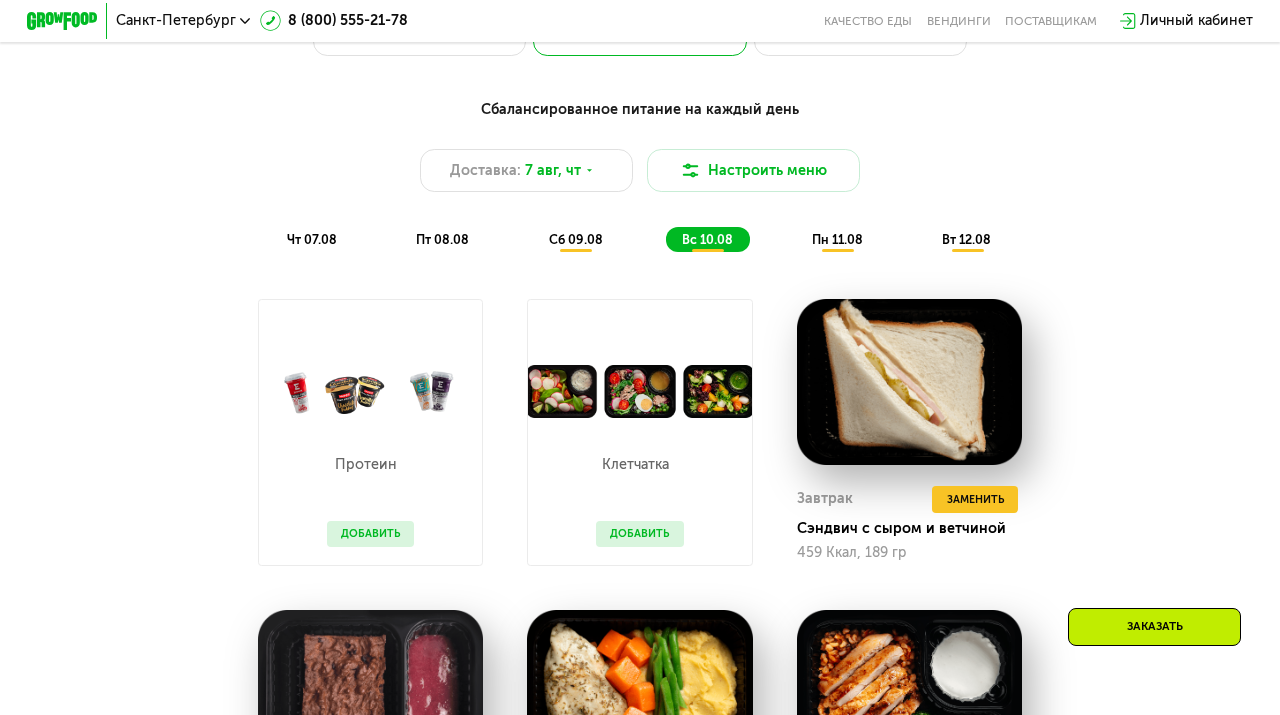 click on "пн 11.08" at bounding box center (837, 239) 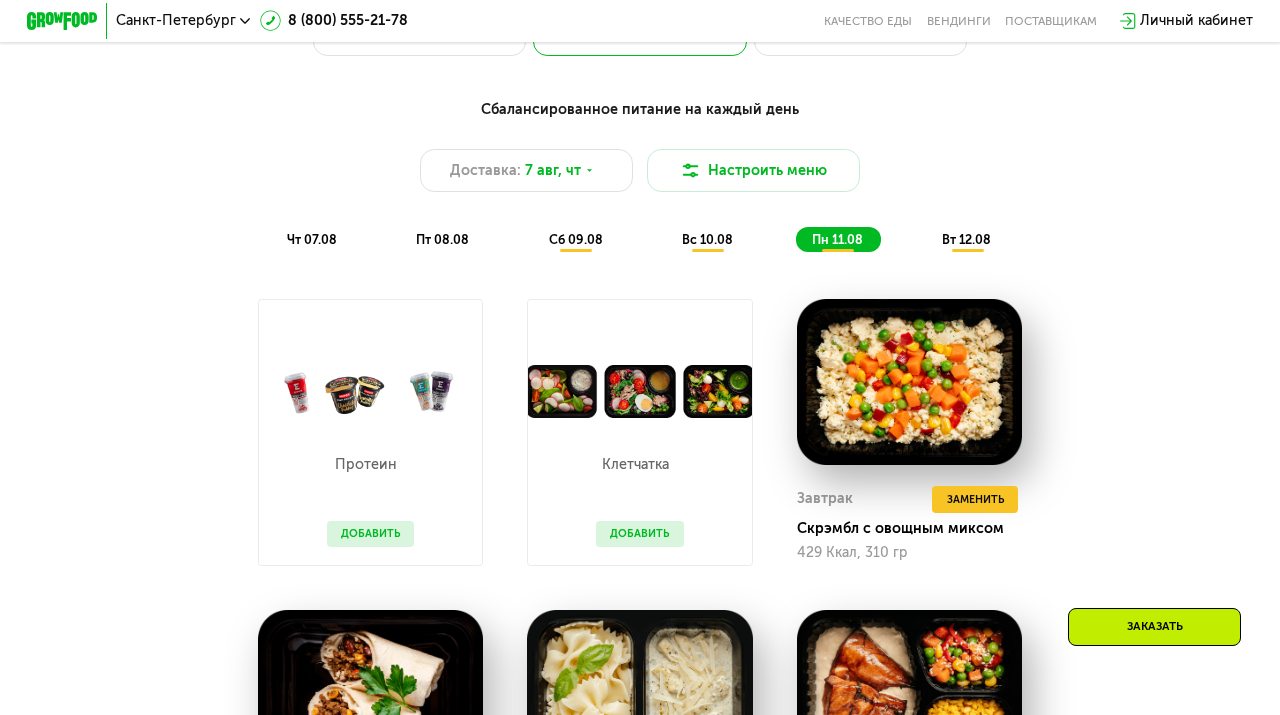 click on "вт 12.08" at bounding box center (966, 239) 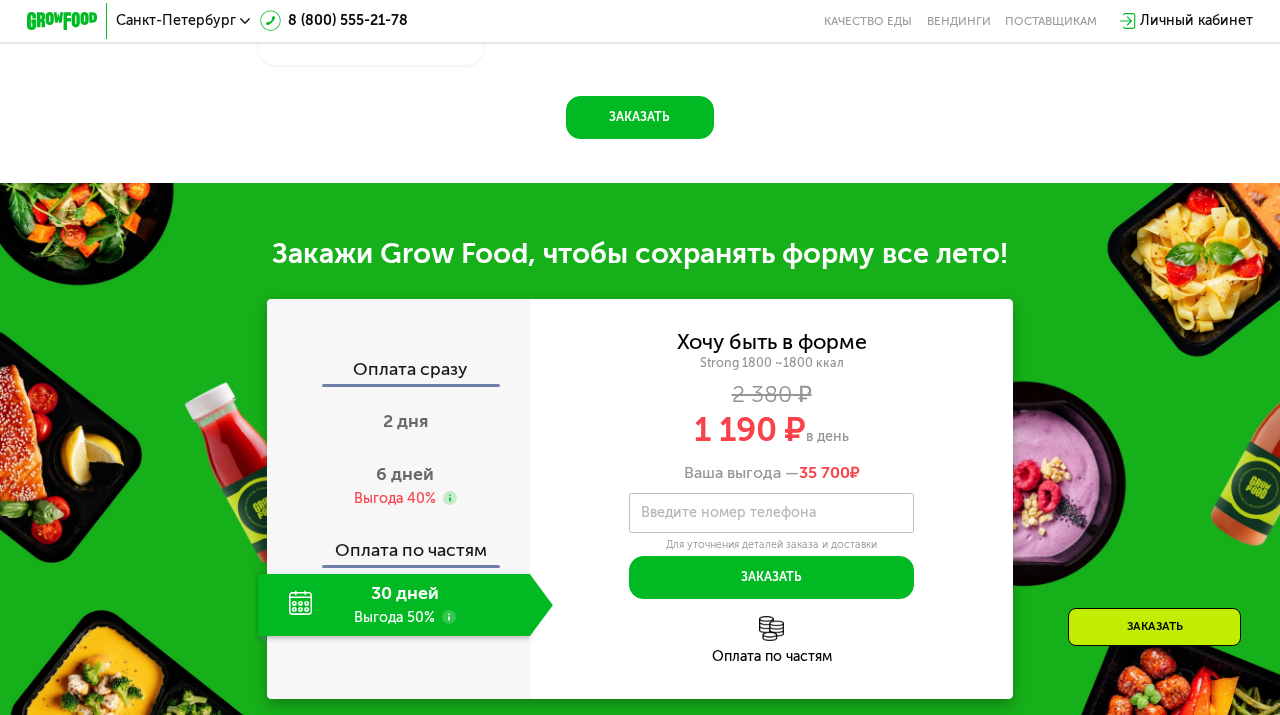 scroll, scrollTop: 1922, scrollLeft: 0, axis: vertical 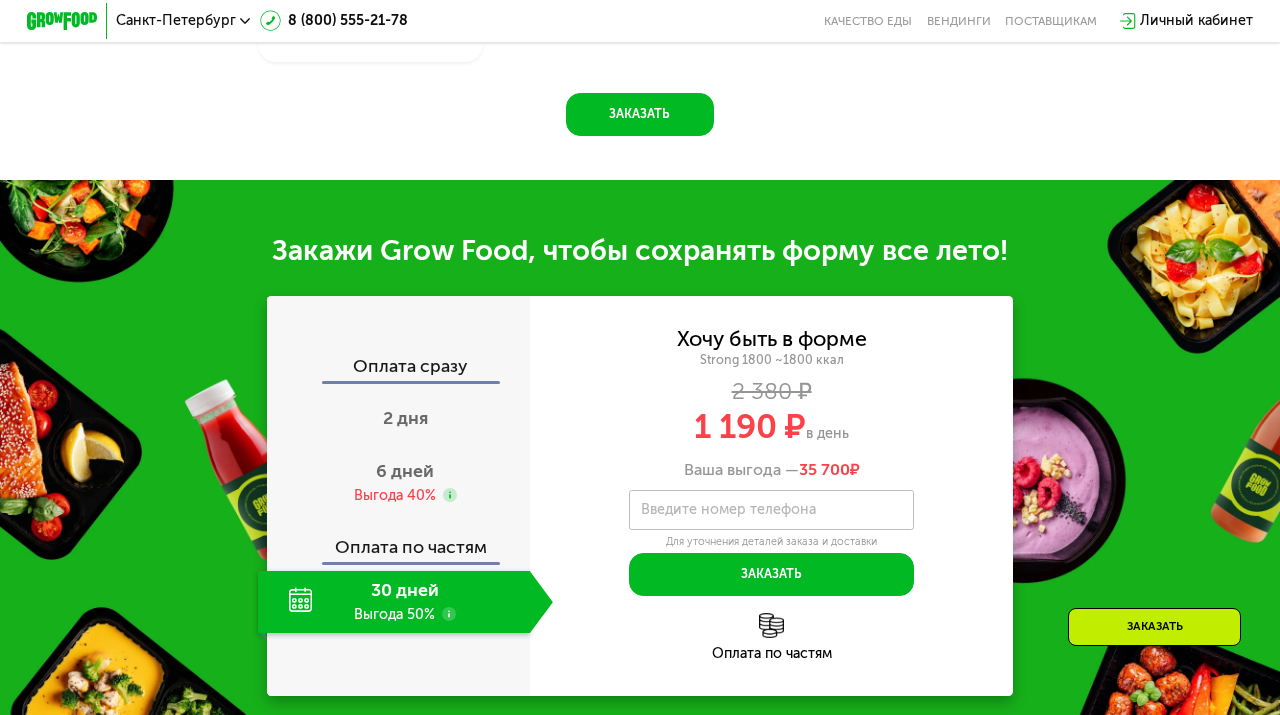 click 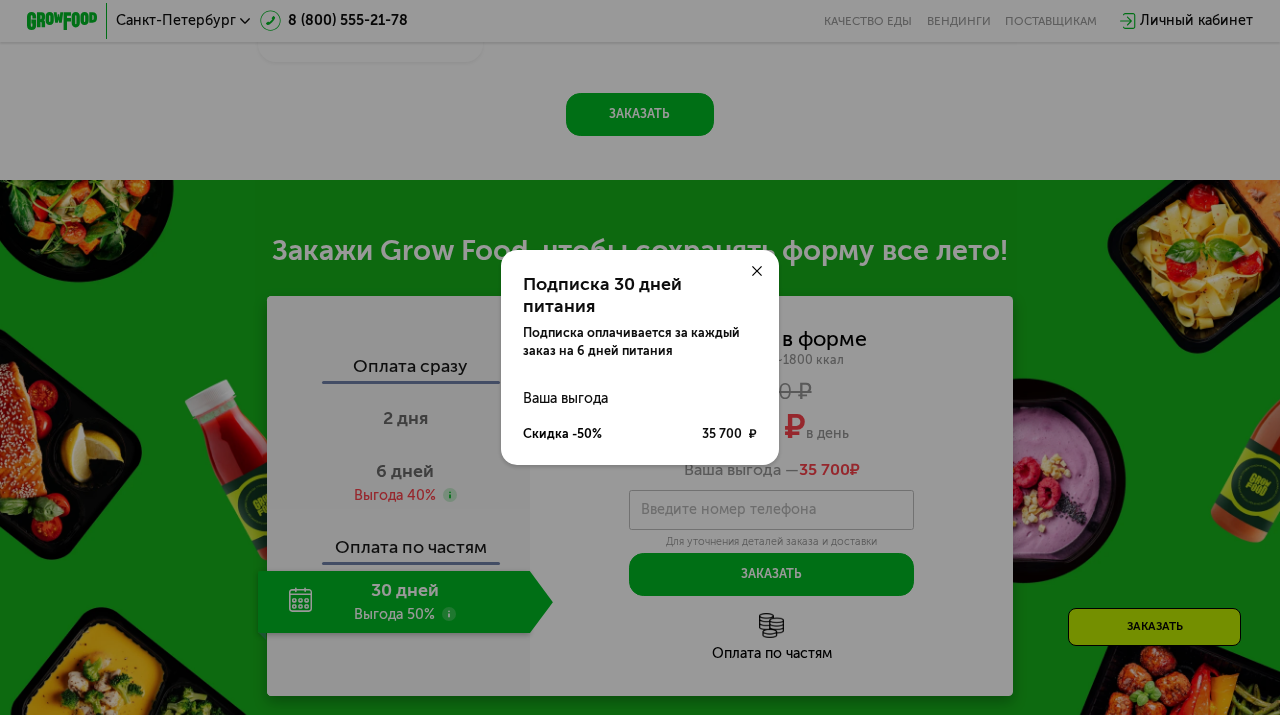 click 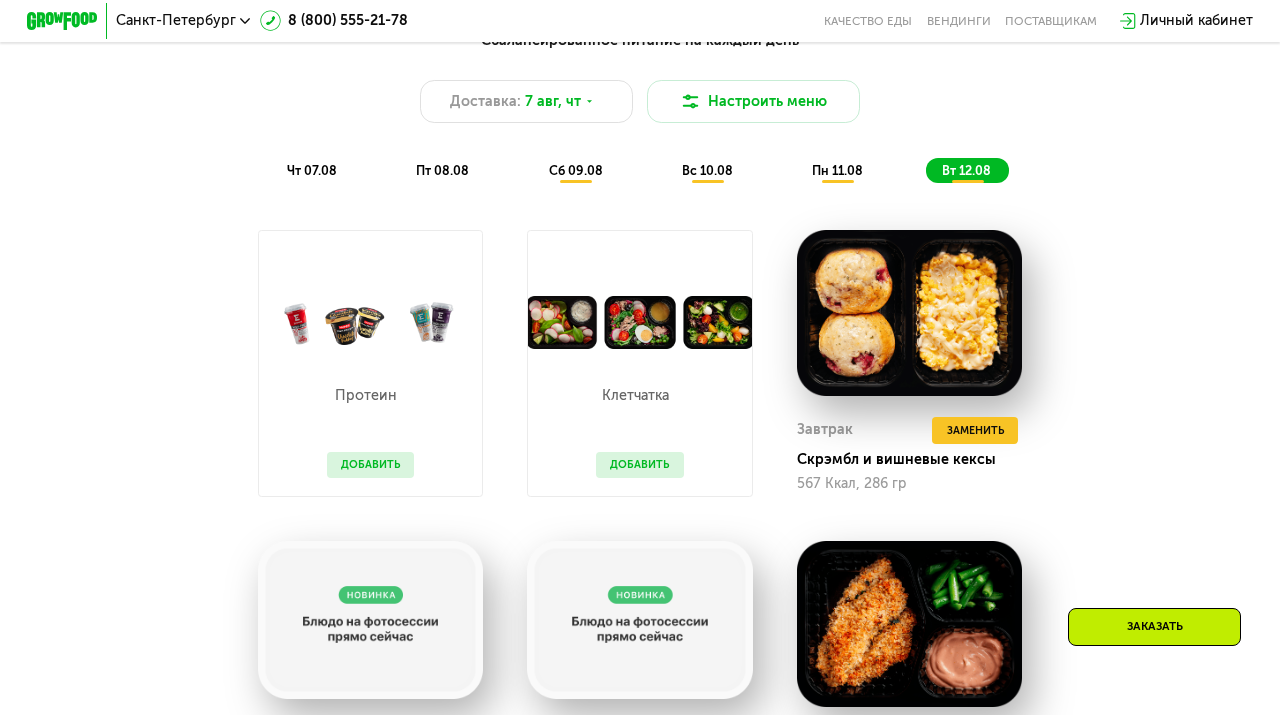 scroll, scrollTop: 955, scrollLeft: 0, axis: vertical 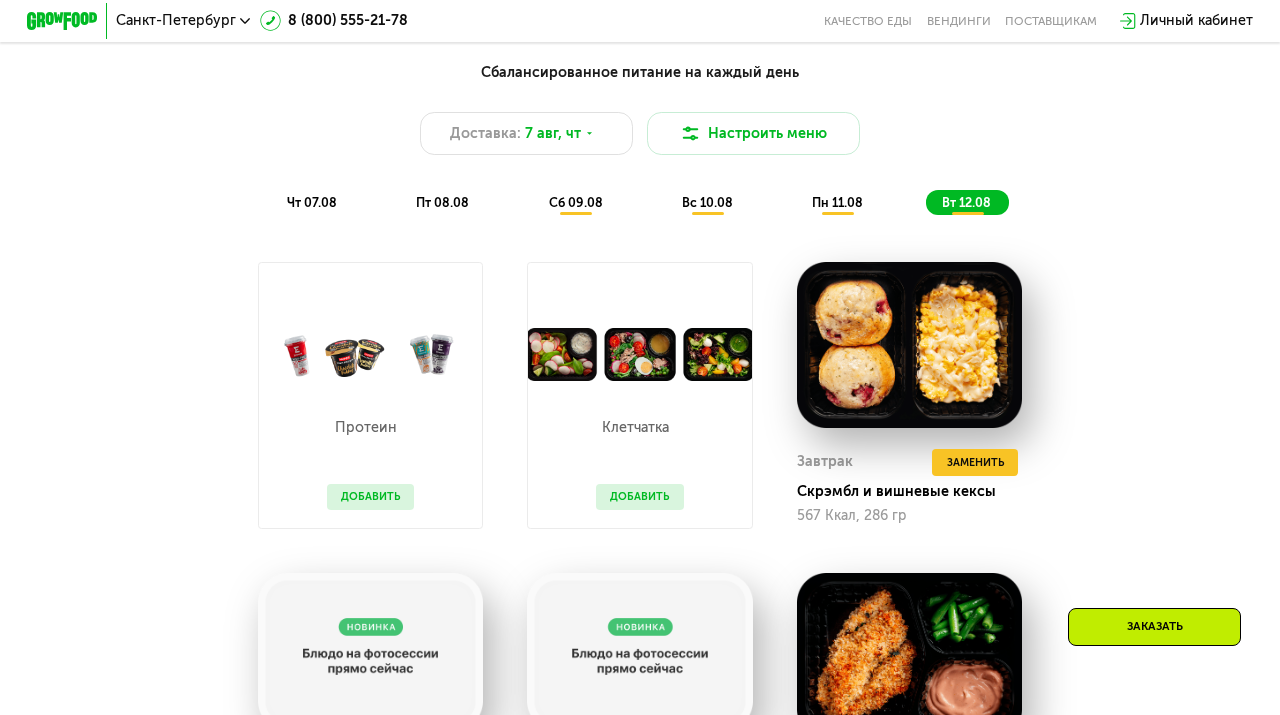 click on "Протеин  Добавить" at bounding box center [370, 455] 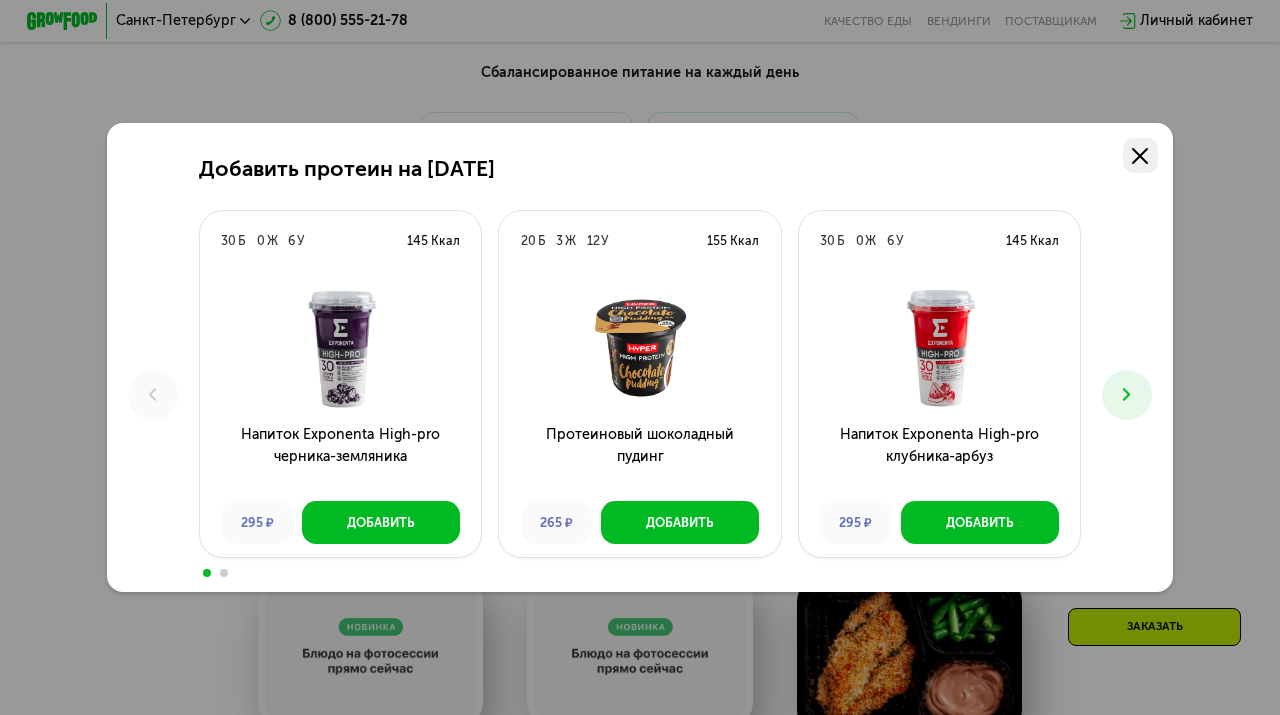click at bounding box center [1141, 156] 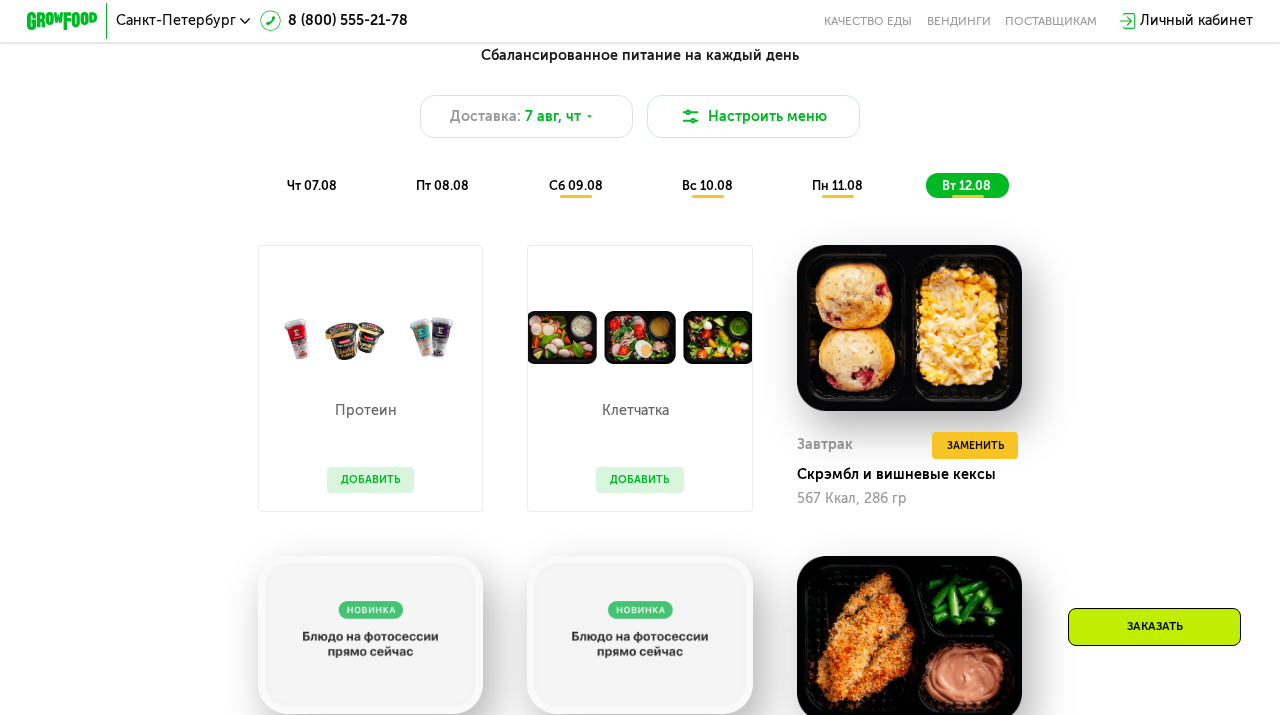 scroll, scrollTop: 968, scrollLeft: 0, axis: vertical 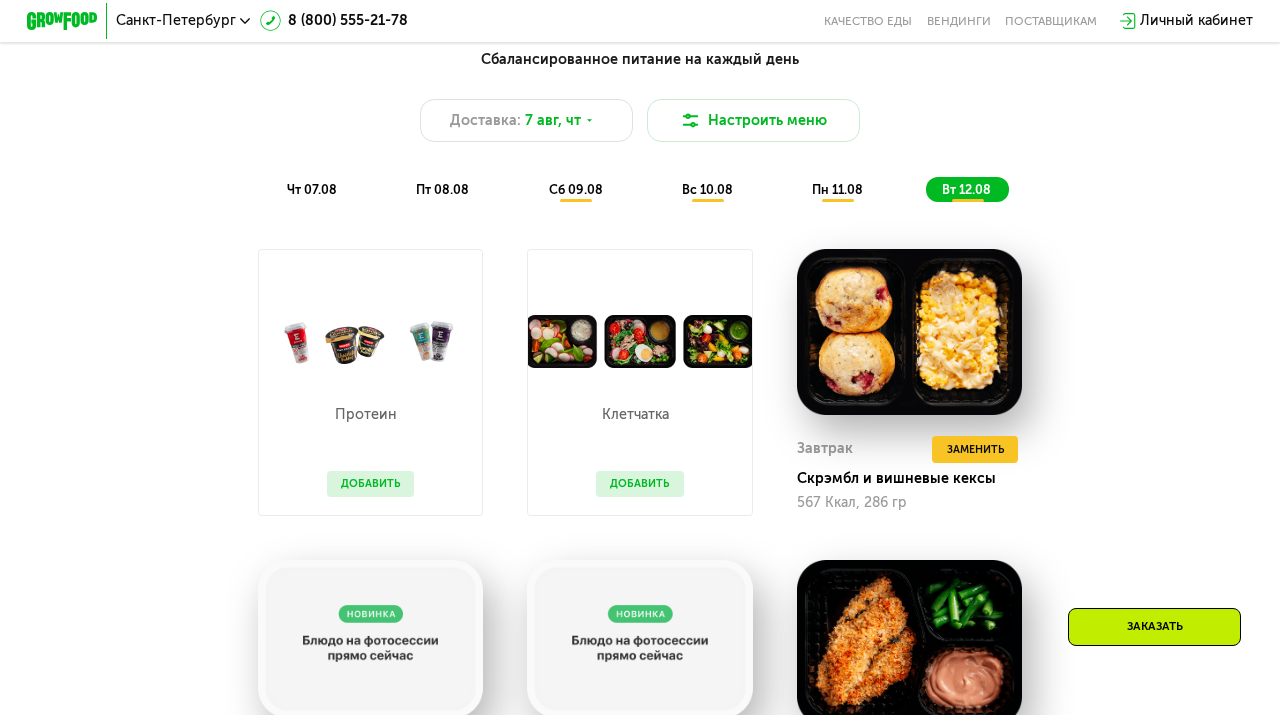 click on "Добавить" at bounding box center (639, 484) 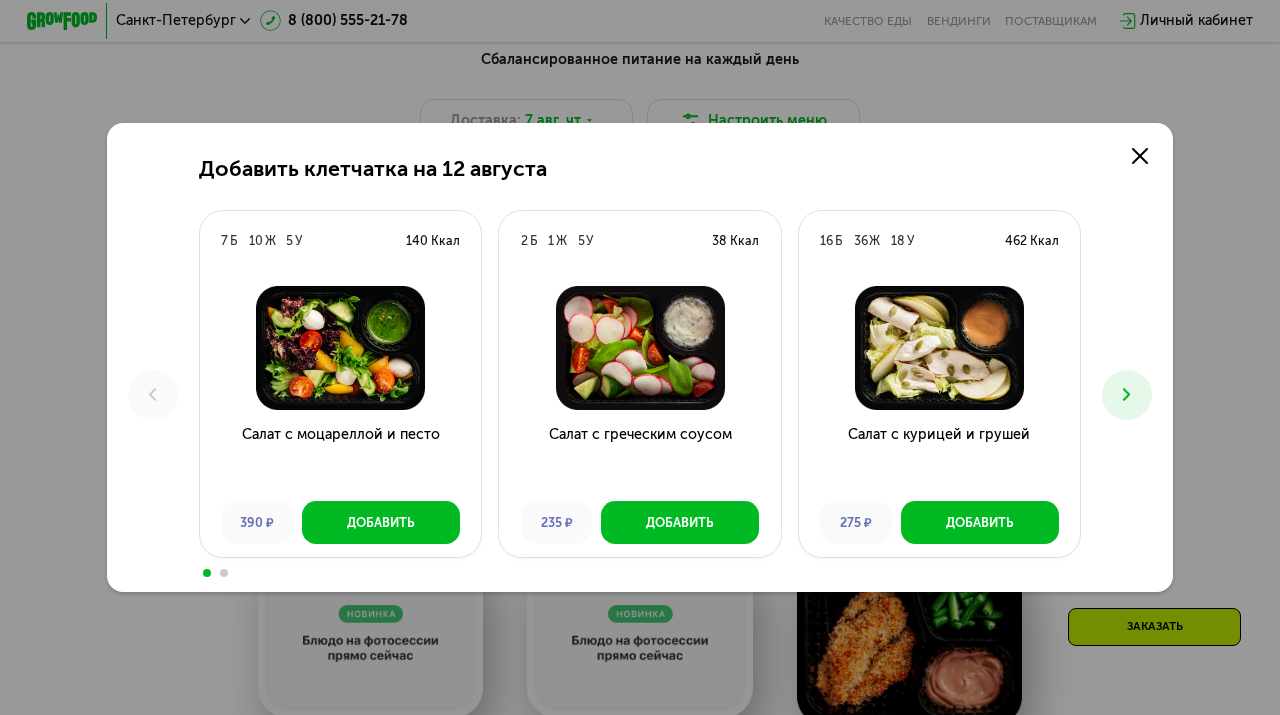 click on "Салат с курицей и грушей 275 ₽ Добавить" at bounding box center [939, 414] 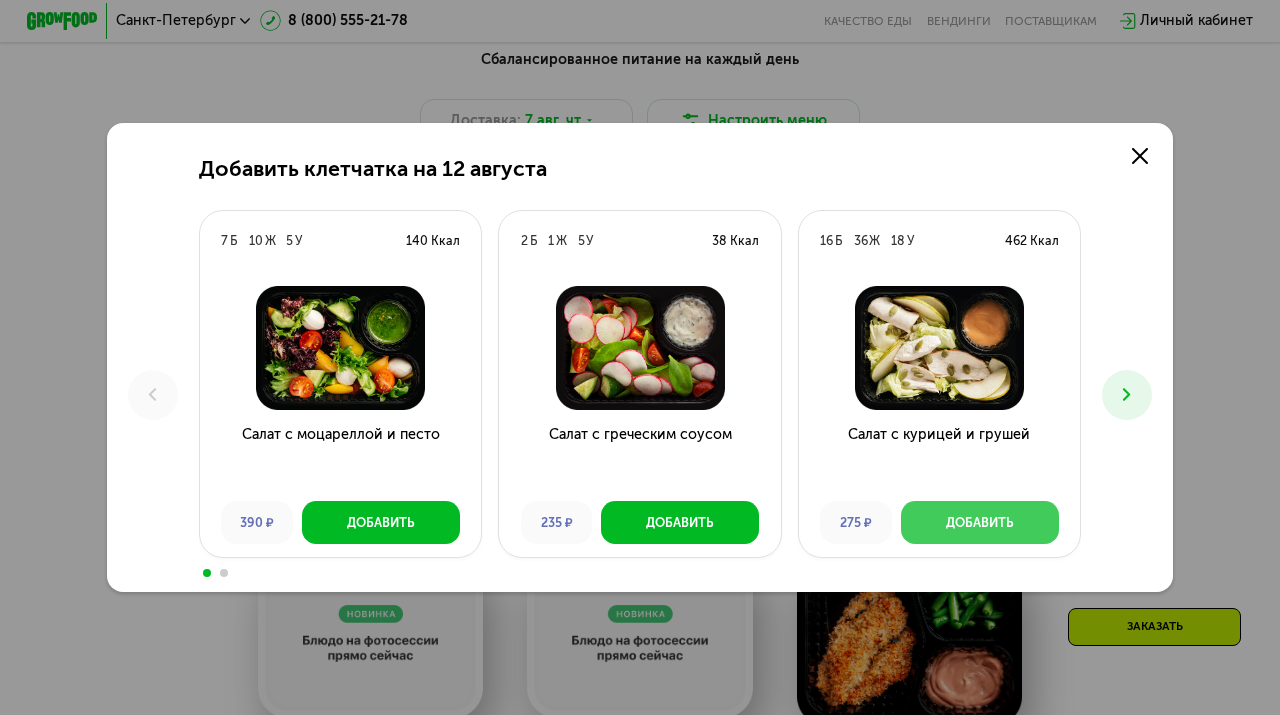 click on "Добавить" at bounding box center (980, 522) 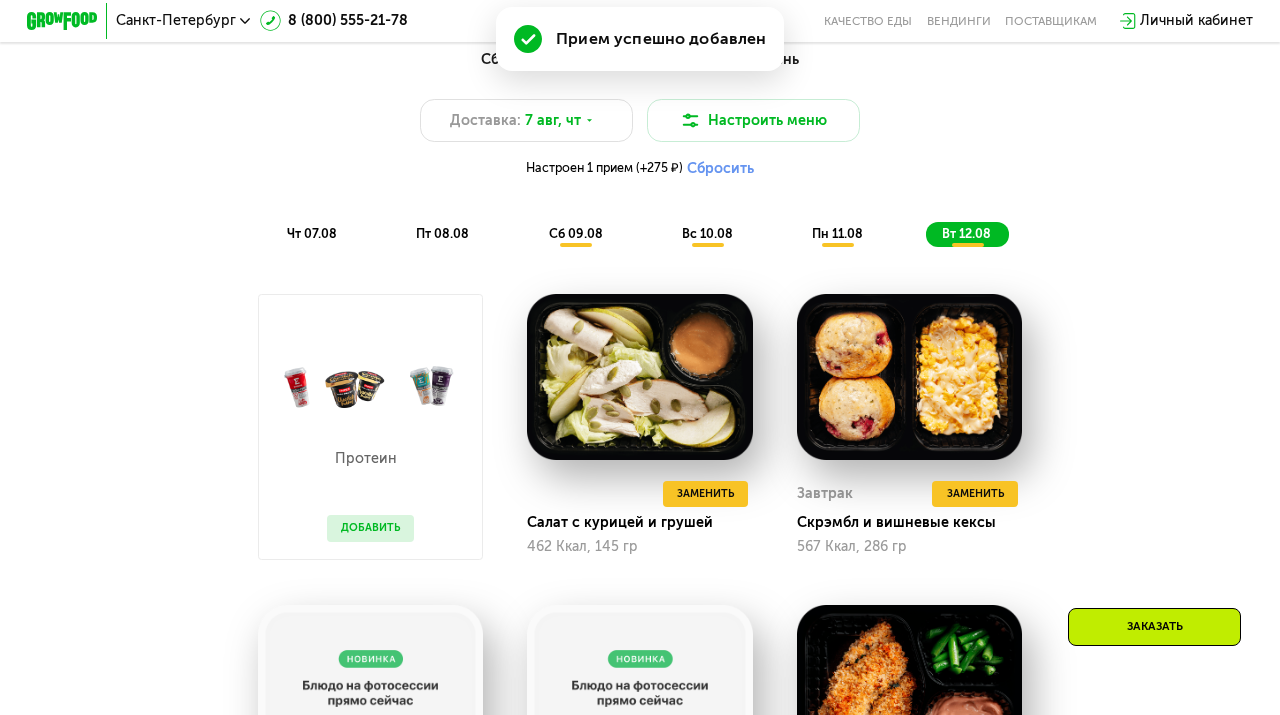 click on "пн 11.08" 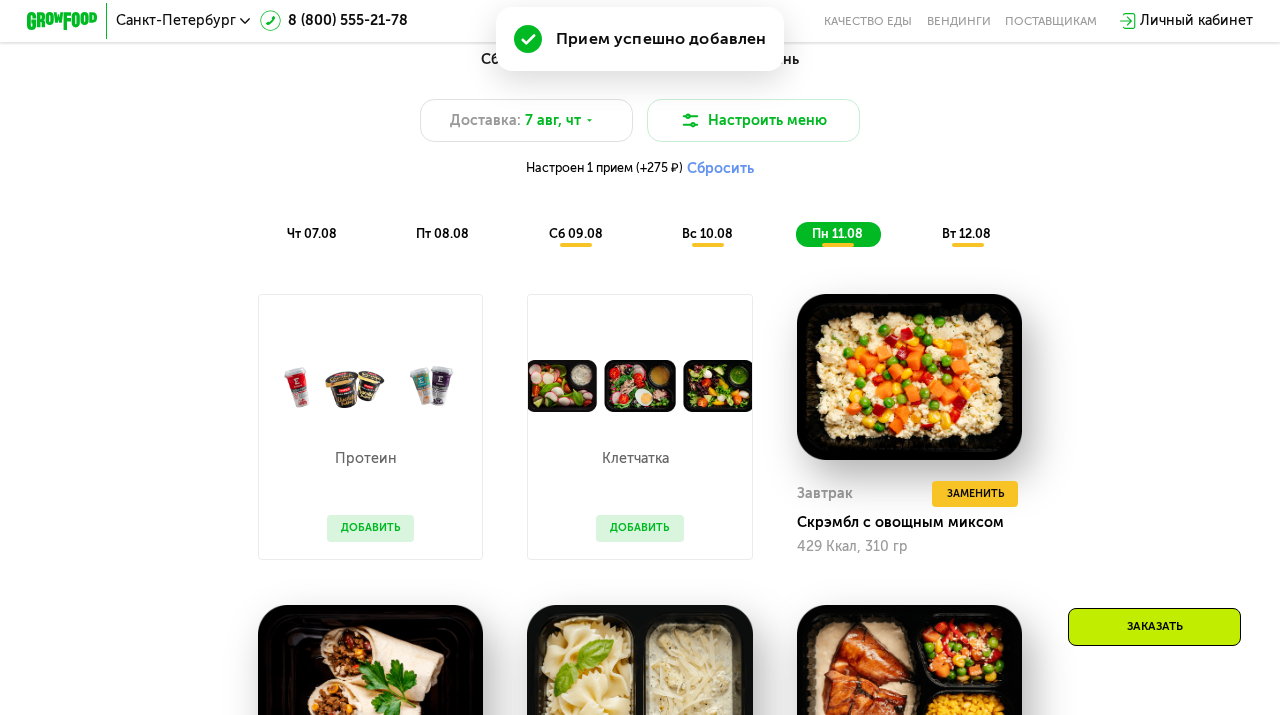 click on "Добавить" at bounding box center [639, 528] 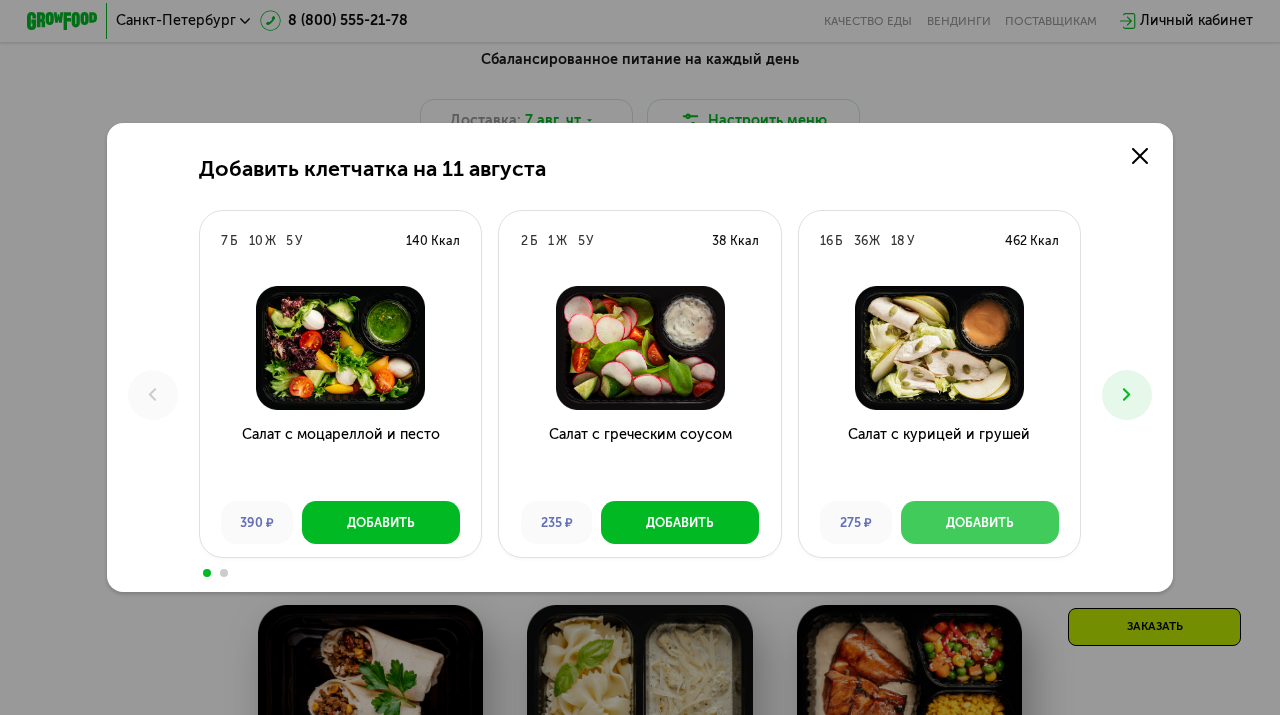 click on "Добавить" at bounding box center (980, 522) 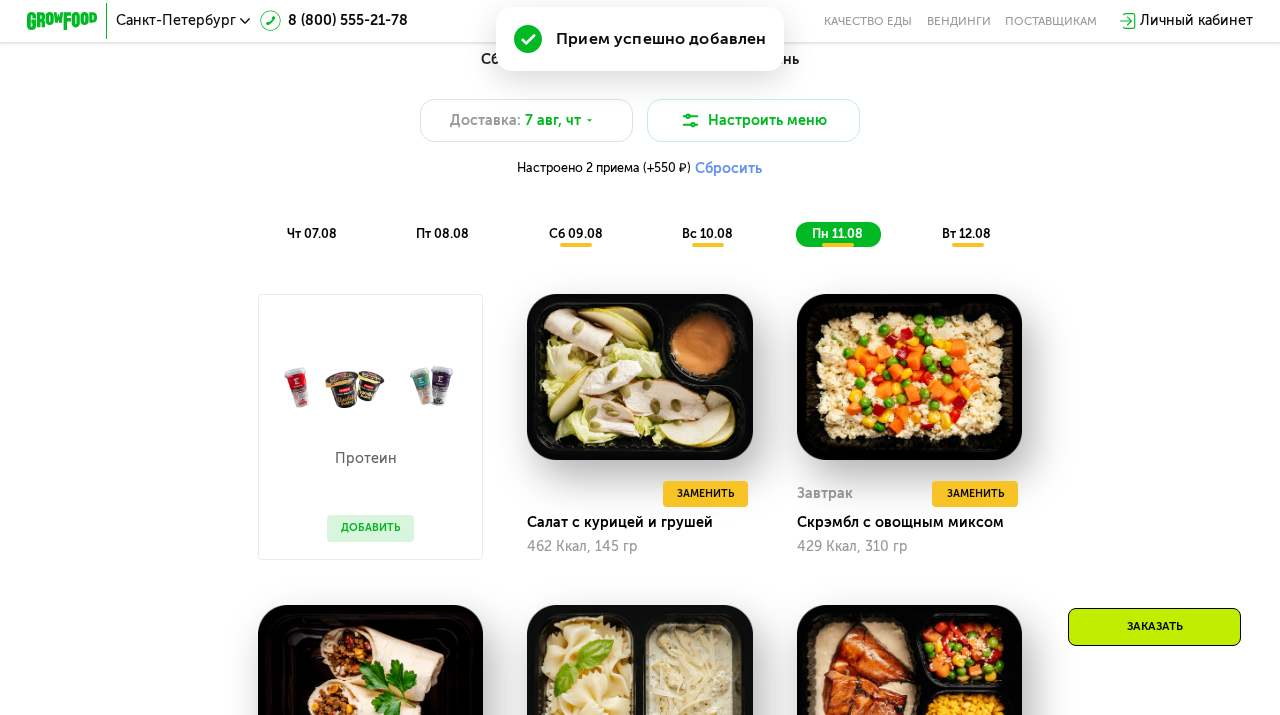 click on "вс 10.08" at bounding box center (707, 233) 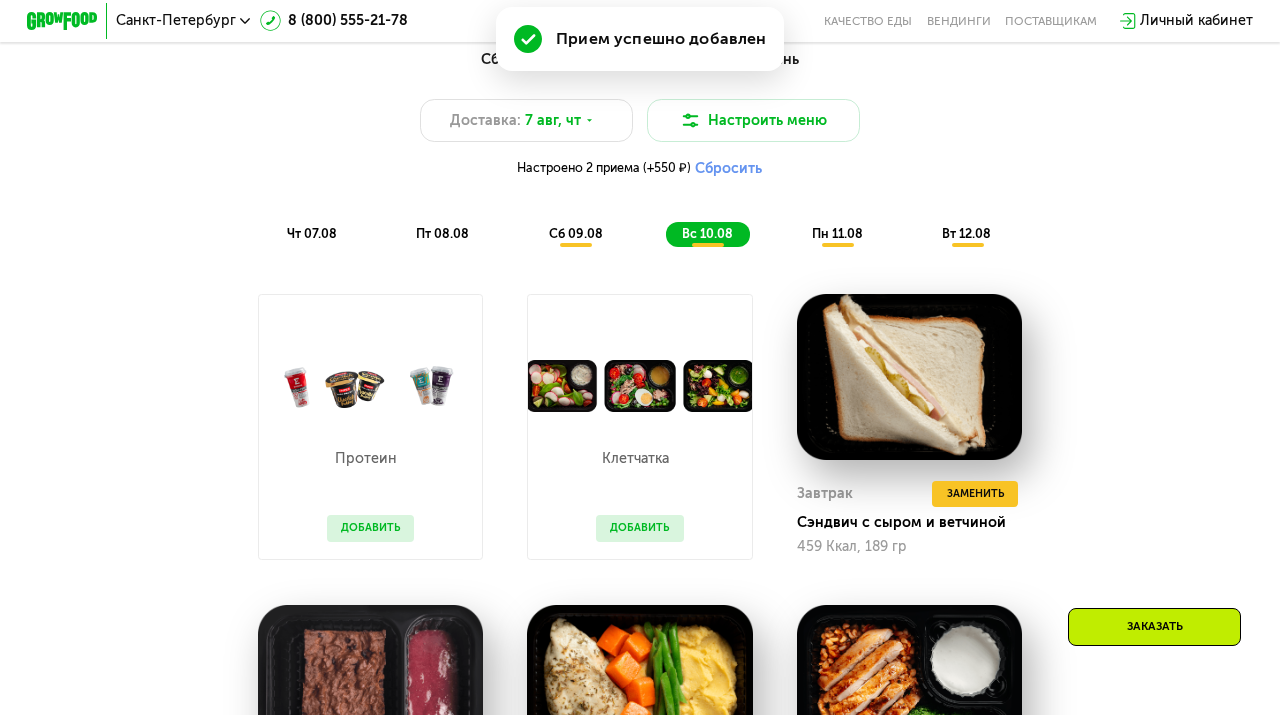 click on "Добавить" at bounding box center (639, 528) 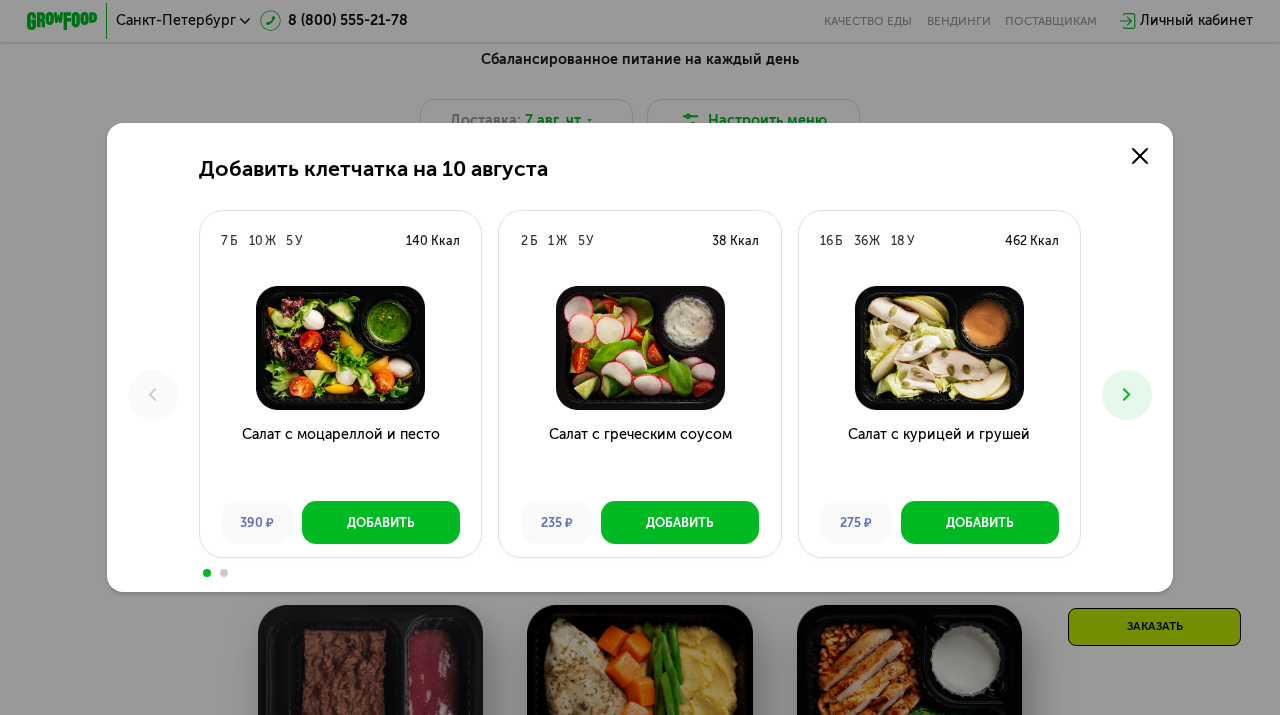 click at bounding box center [1127, 395] 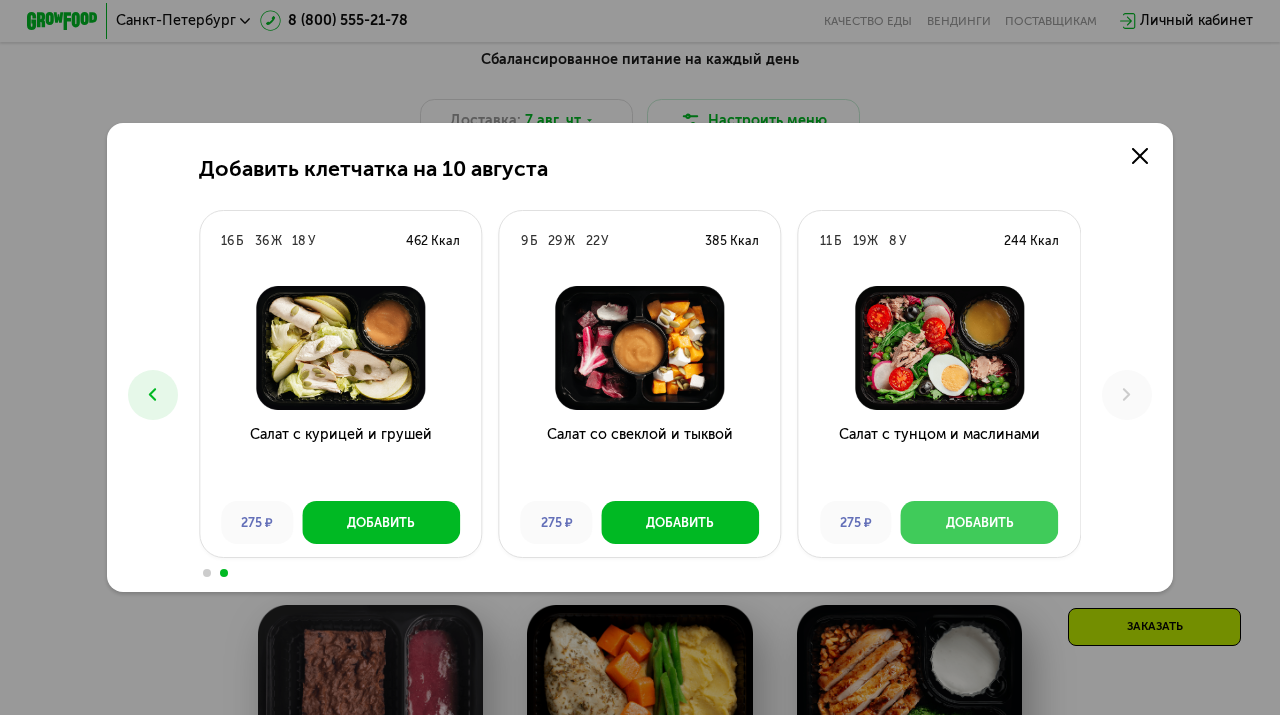 click on "Добавить" at bounding box center [980, 523] 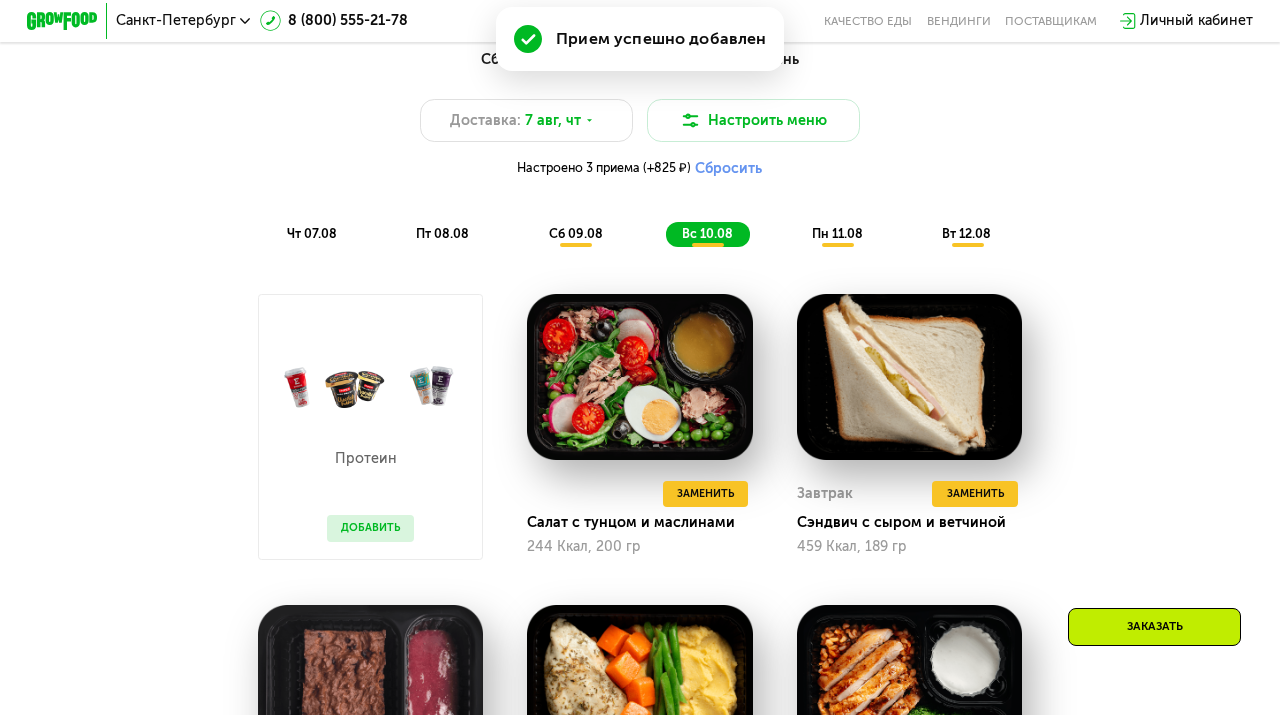 click on "сб 09.08" at bounding box center (576, 233) 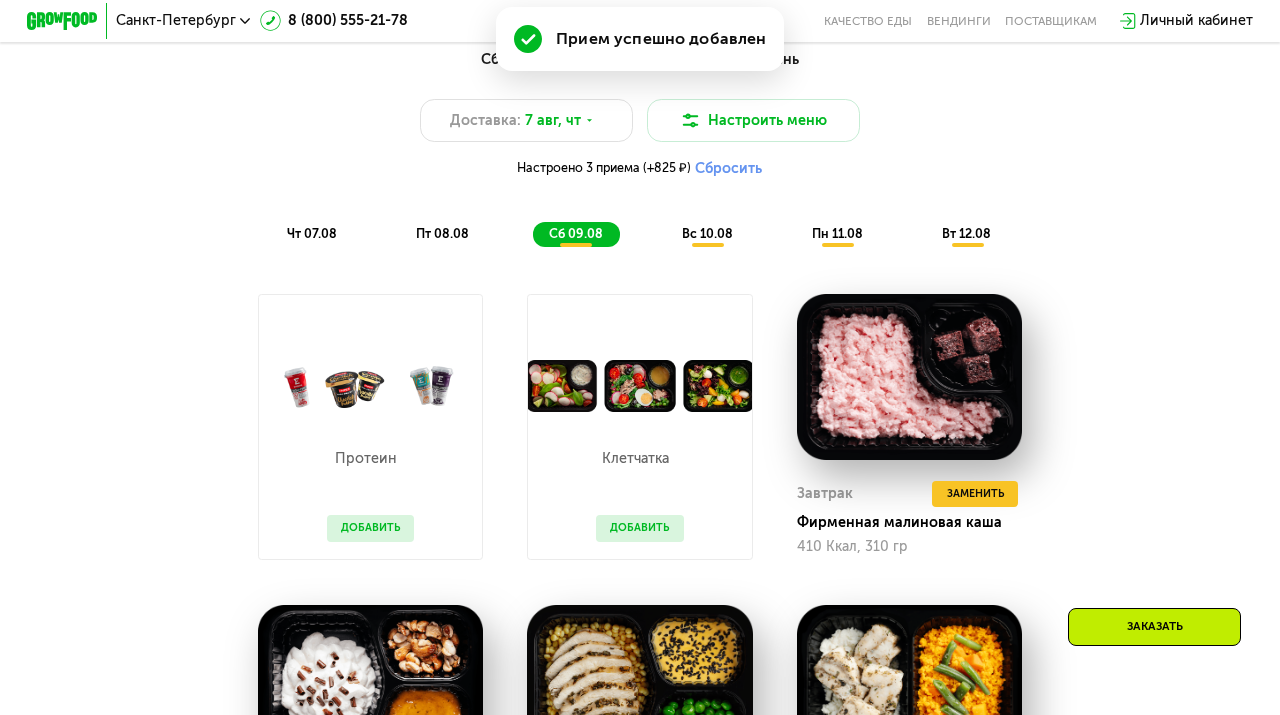 click on "Добавить" at bounding box center [639, 528] 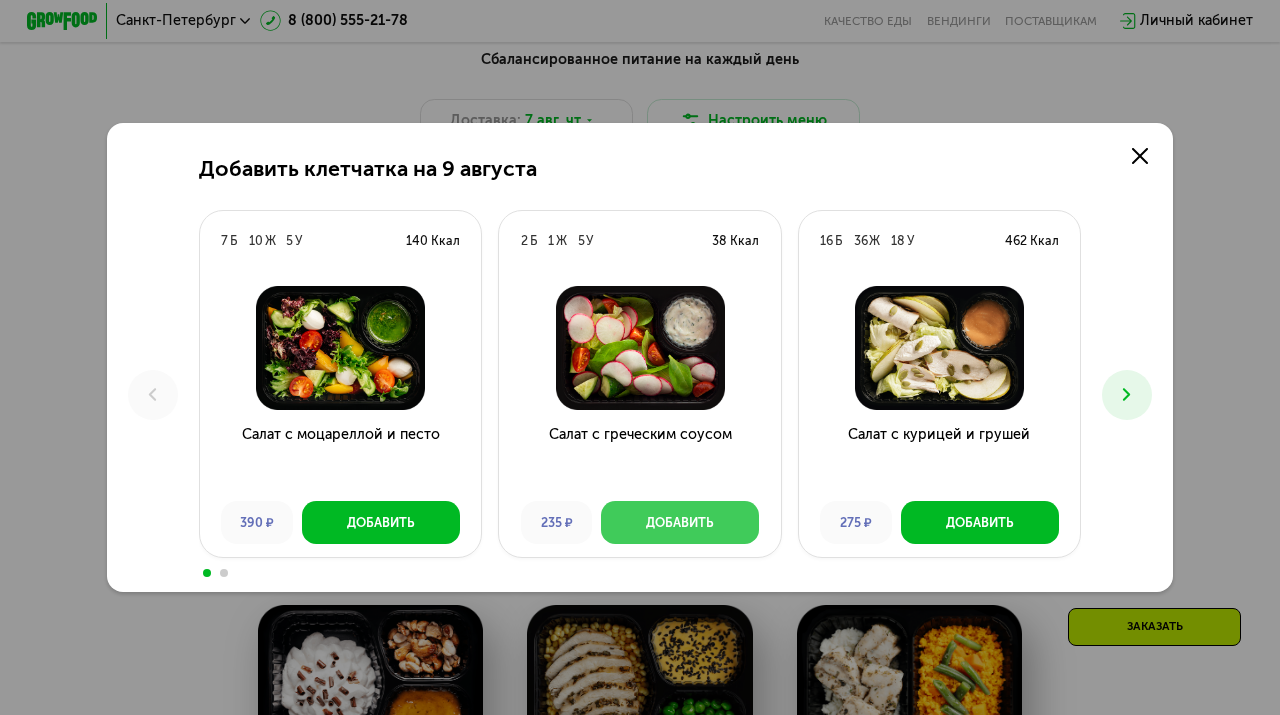 click on "Добавить" at bounding box center [680, 523] 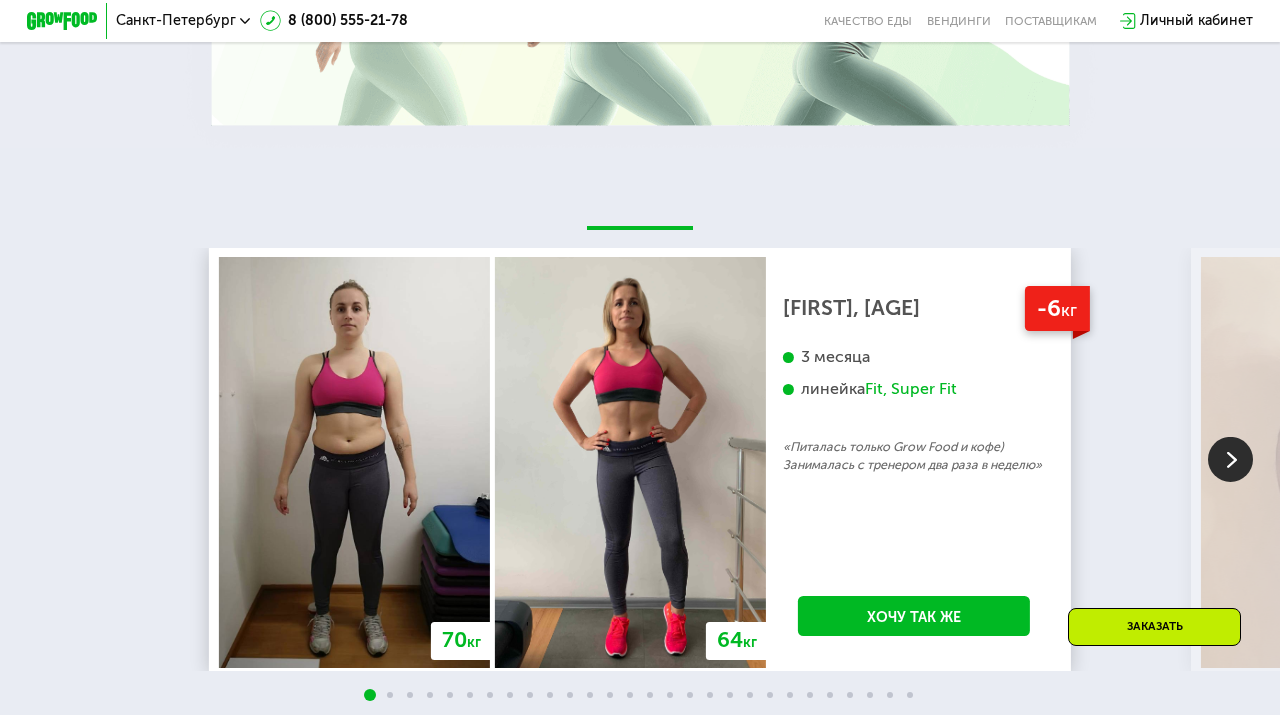 scroll, scrollTop: 3450, scrollLeft: 0, axis: vertical 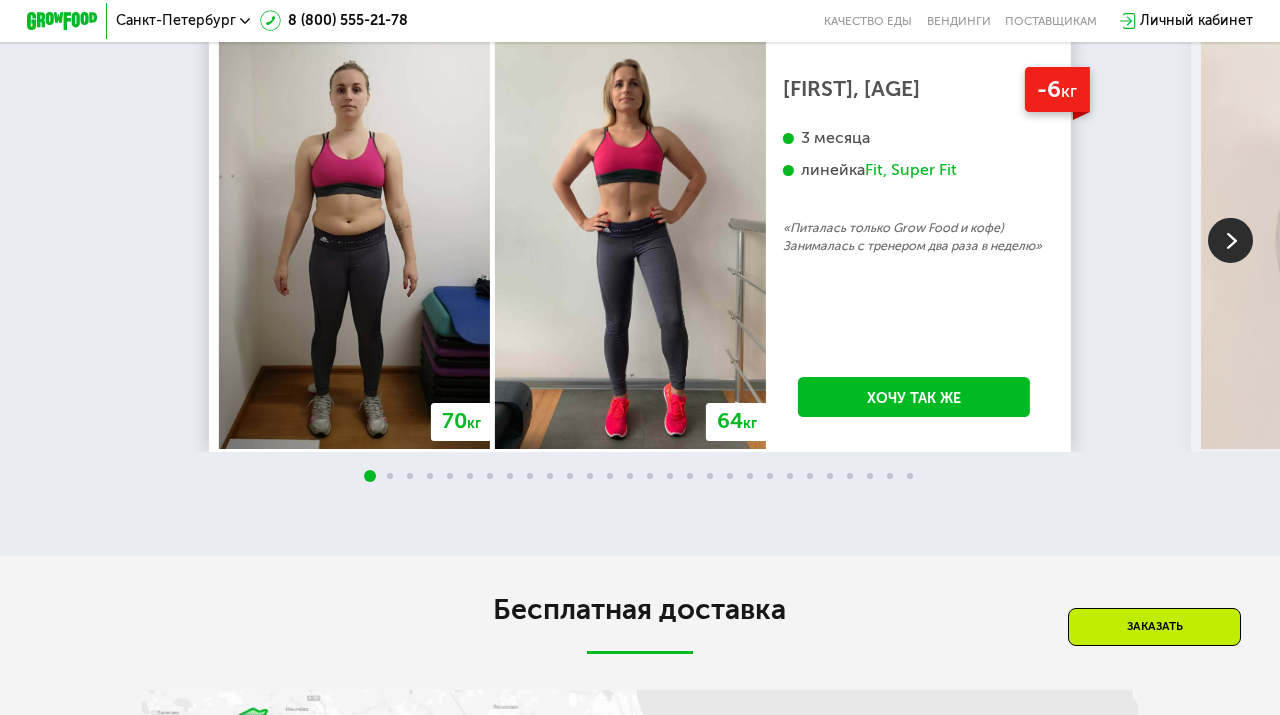 click at bounding box center (1230, 240) 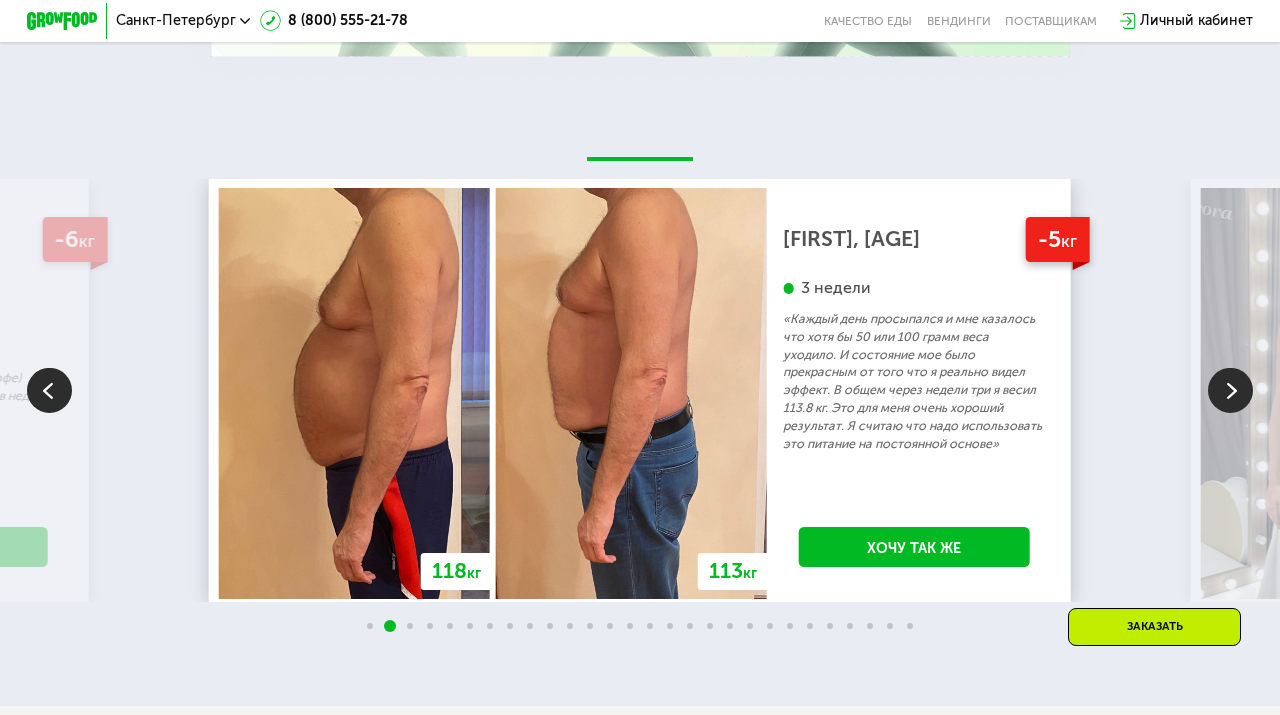 scroll, scrollTop: 3302, scrollLeft: 0, axis: vertical 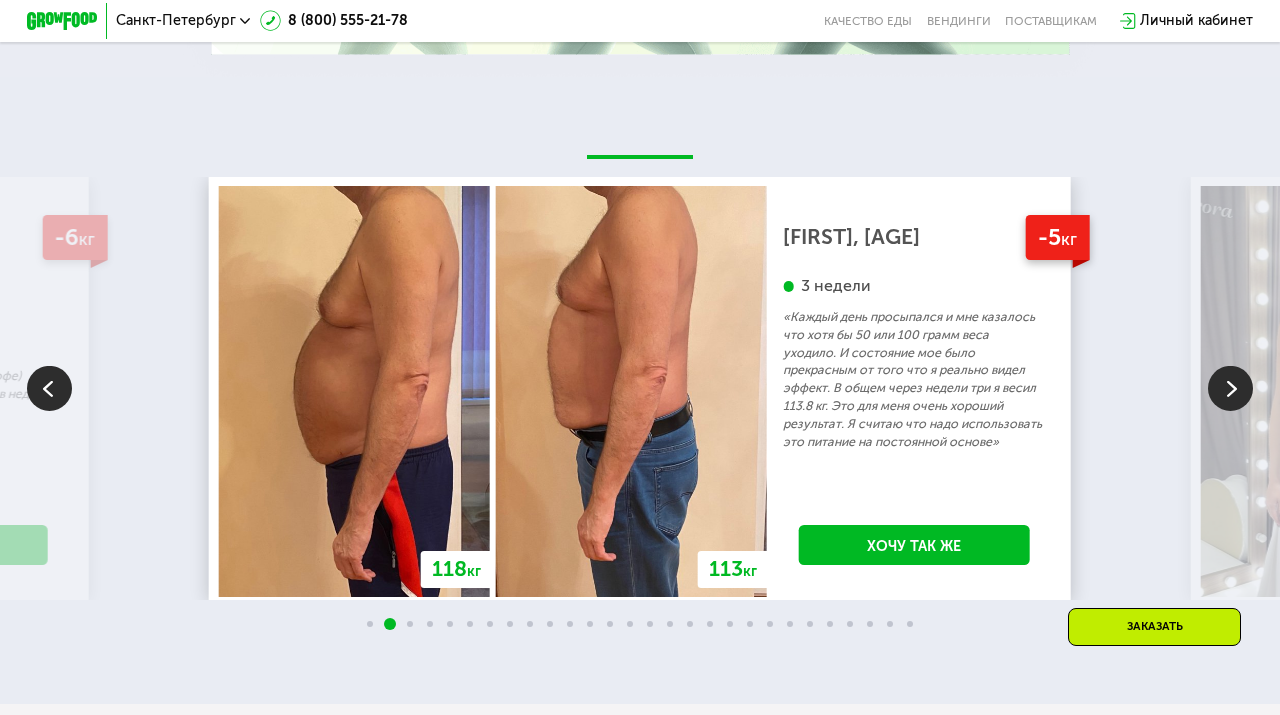 click at bounding box center [1230, 388] 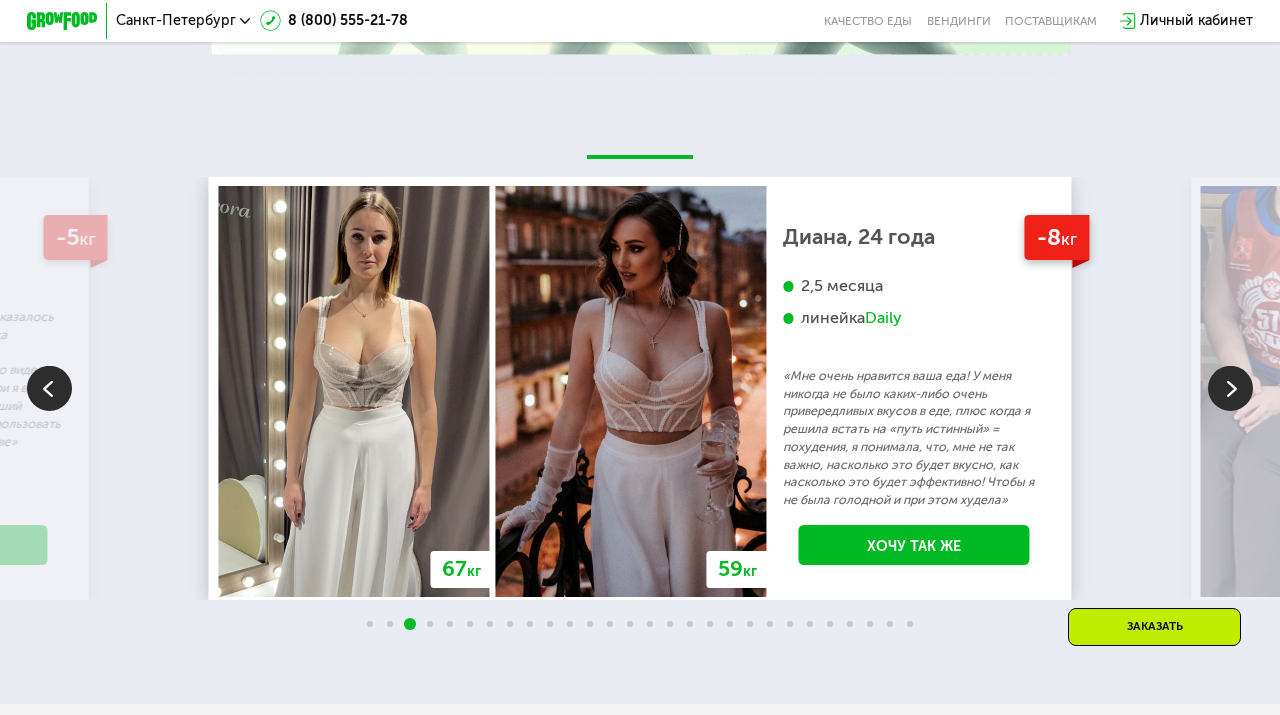 click at bounding box center (1230, 388) 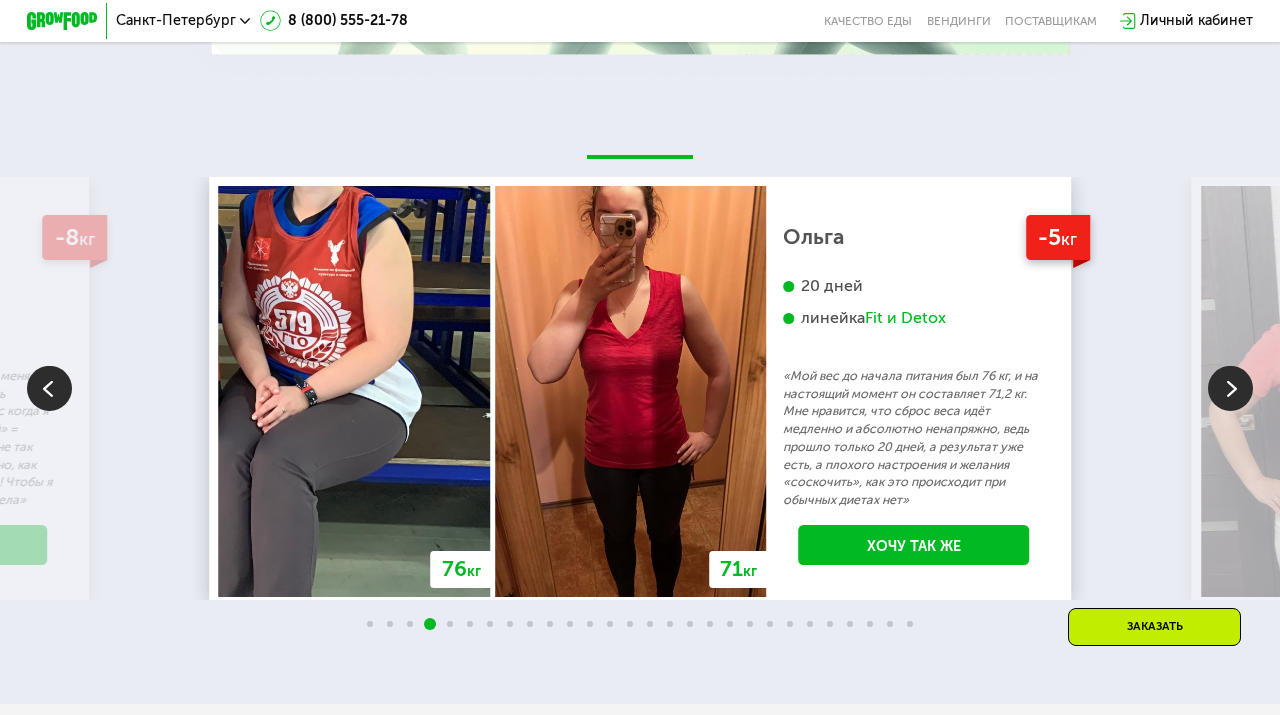 click at bounding box center [1230, 388] 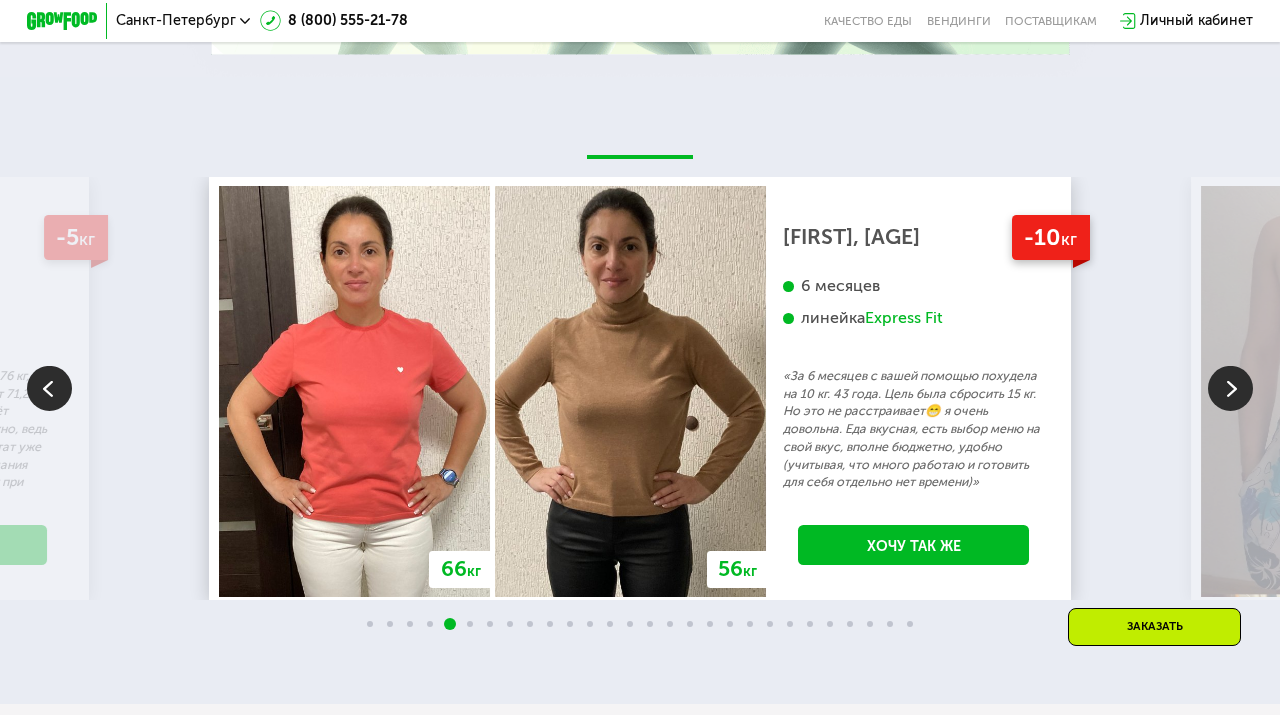 click at bounding box center (1230, 388) 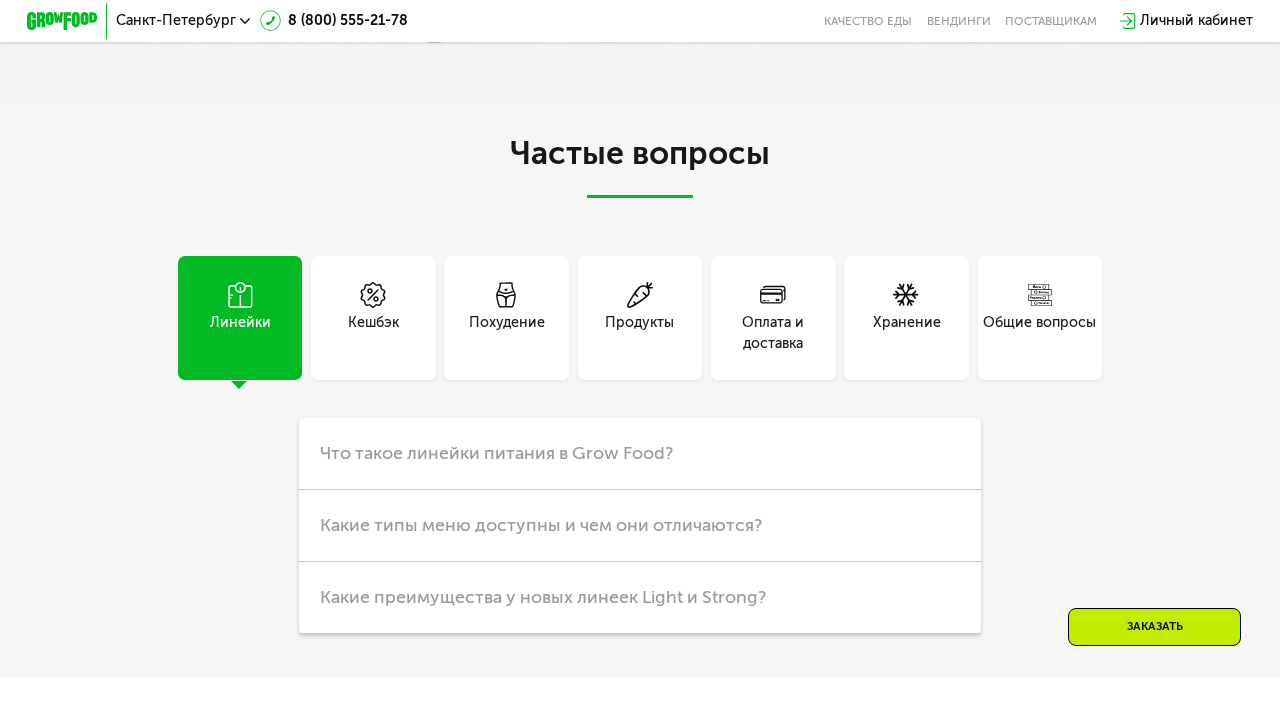 scroll, scrollTop: 4695, scrollLeft: 0, axis: vertical 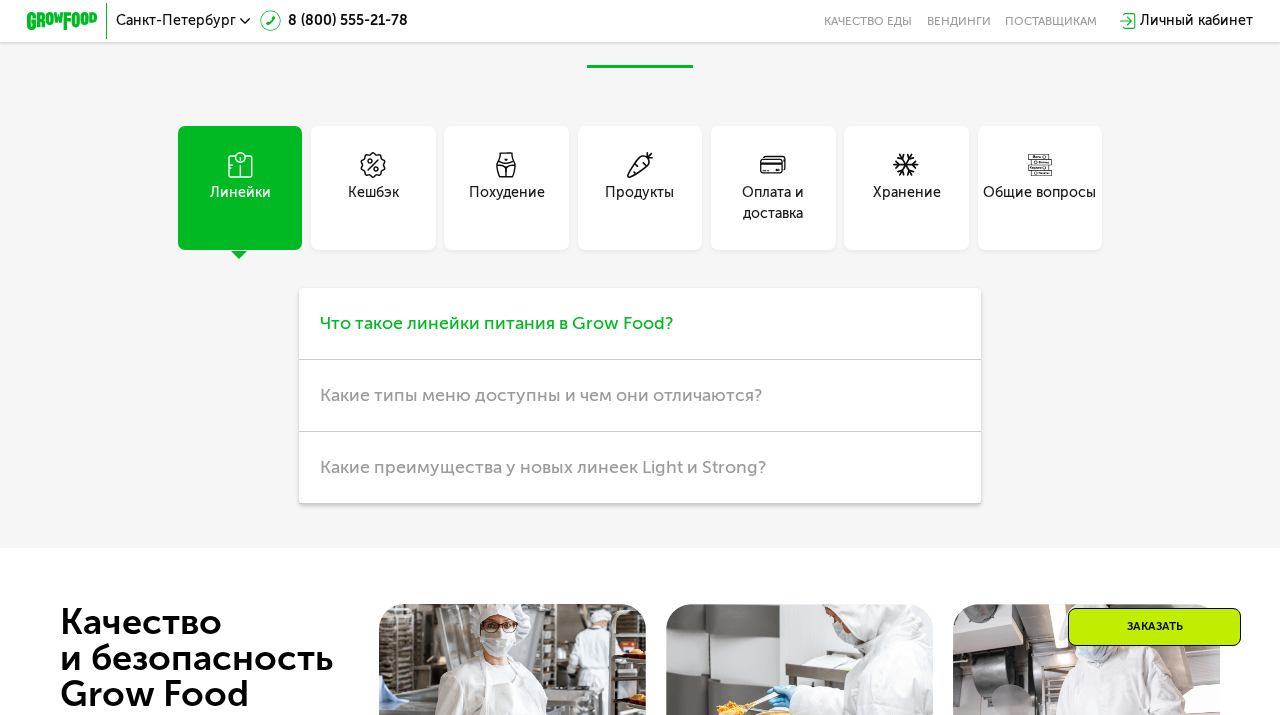 click on "Что такое линейки питания в Grow Food?" at bounding box center (640, 324) 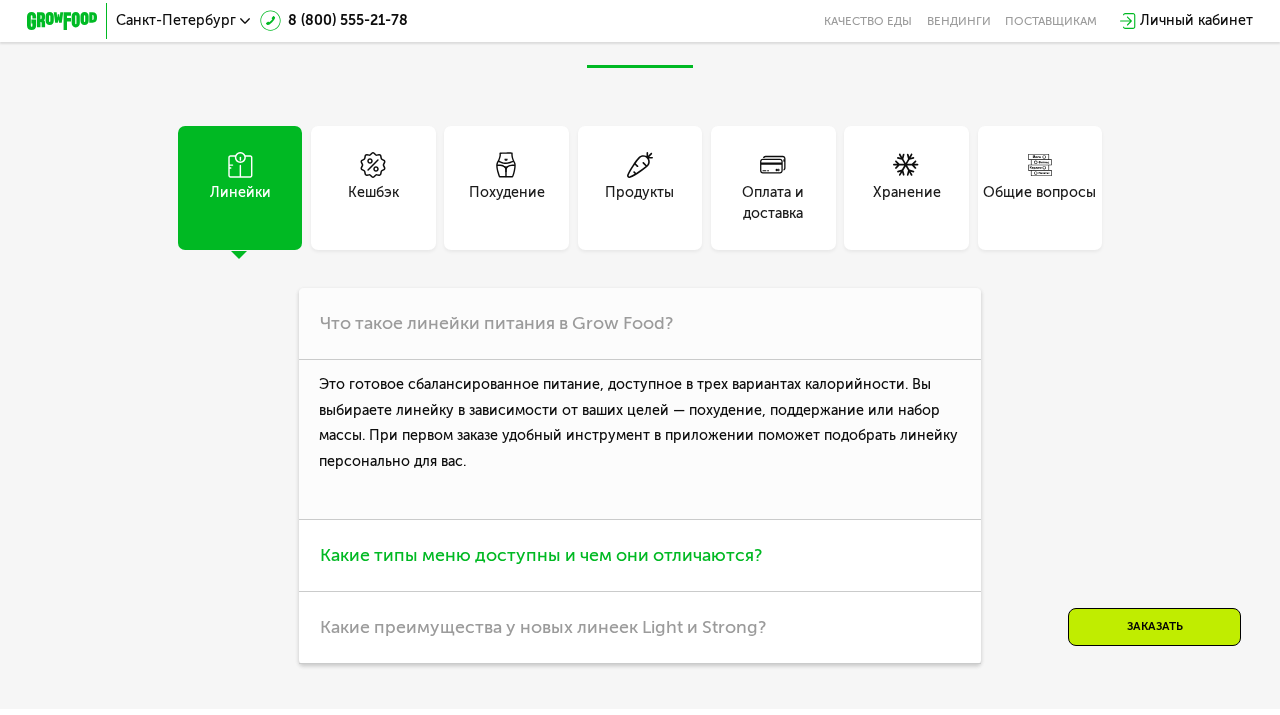 click on "Какие типы меню доступны и чем они отличаются?" at bounding box center [640, 556] 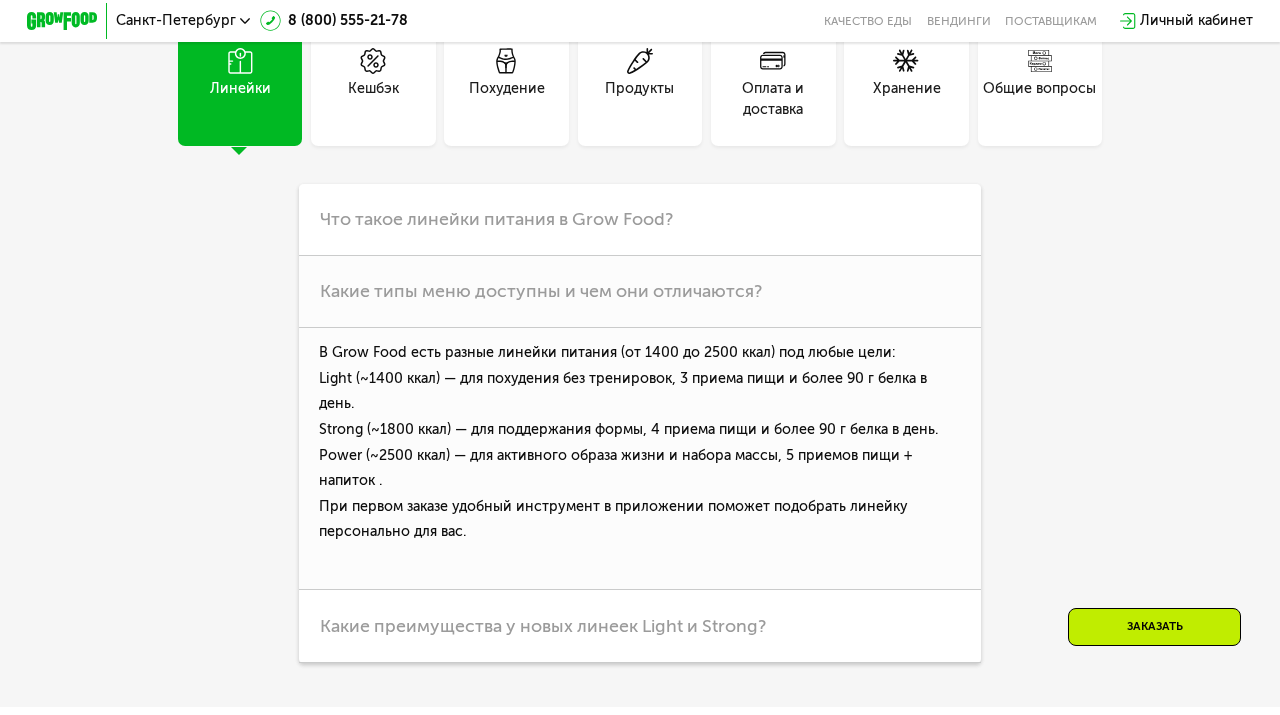 scroll, scrollTop: 4802, scrollLeft: 0, axis: vertical 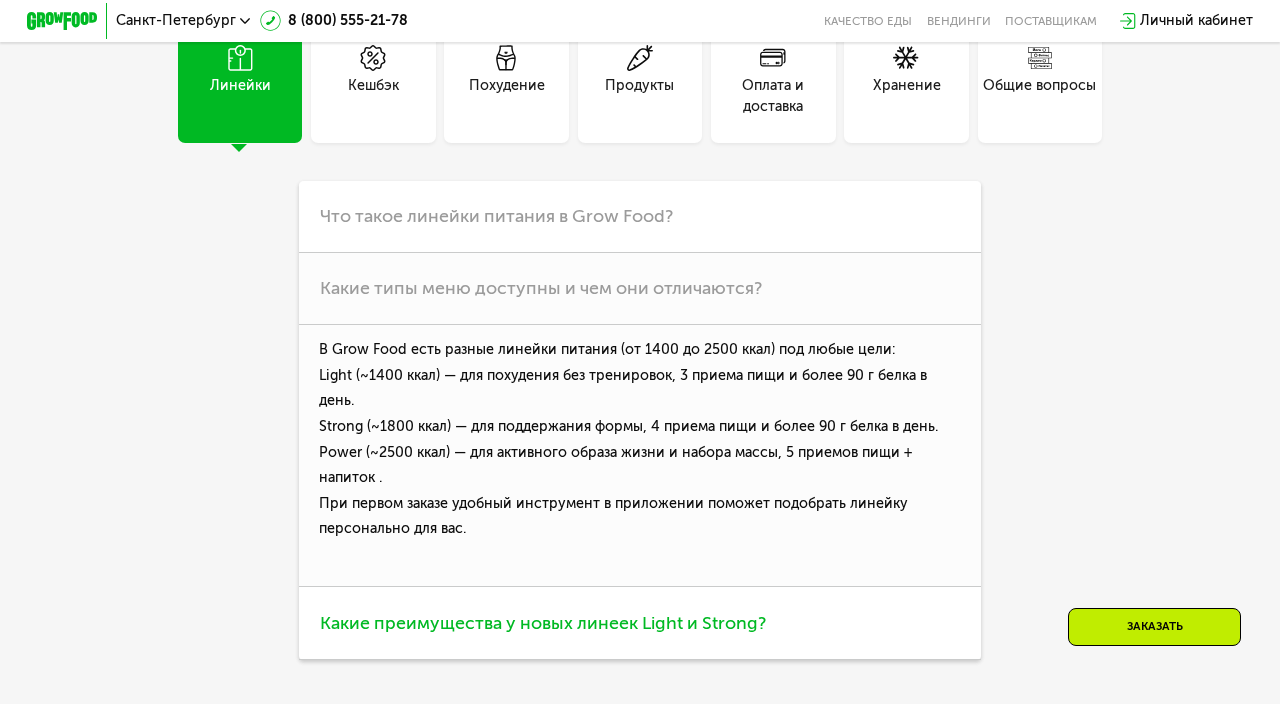 click on "Какие преимущества у новых линеек Light и Strong?" at bounding box center [640, 623] 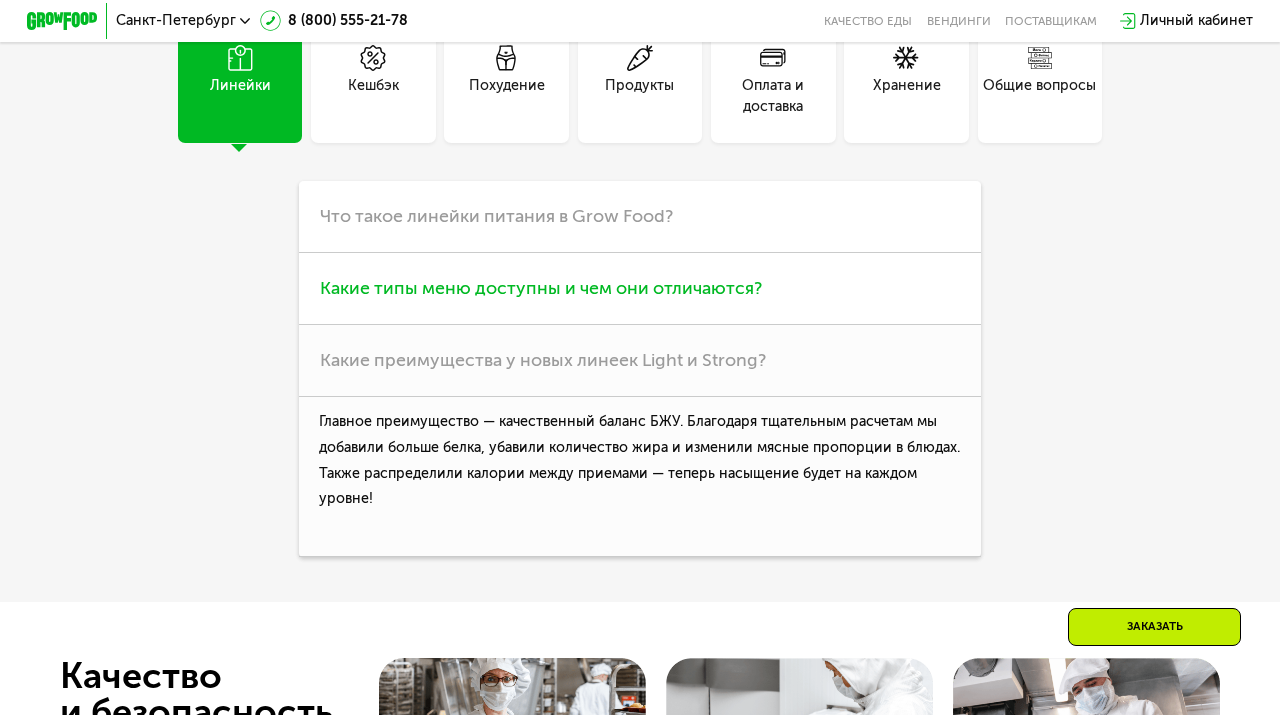 click on "Какие типы меню доступны и чем они отличаются?" at bounding box center (640, 289) 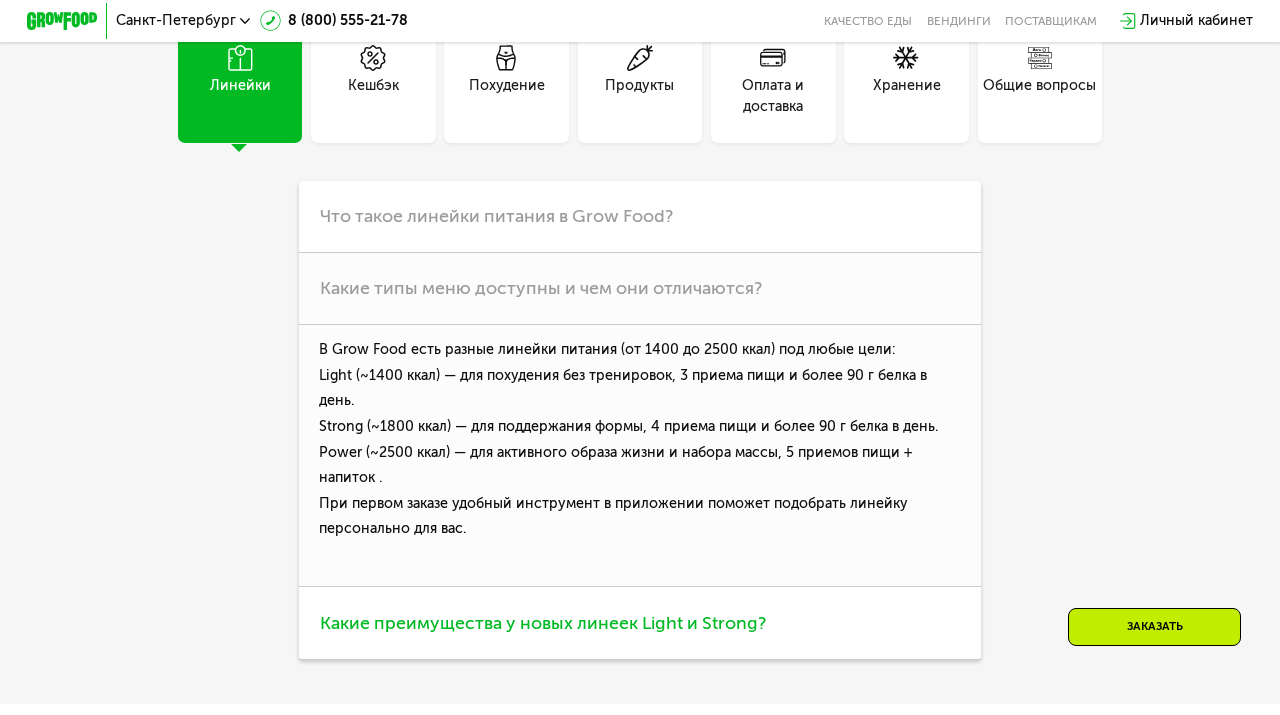 click on "Какие преимущества у новых линеек Light и Strong?" at bounding box center [640, 623] 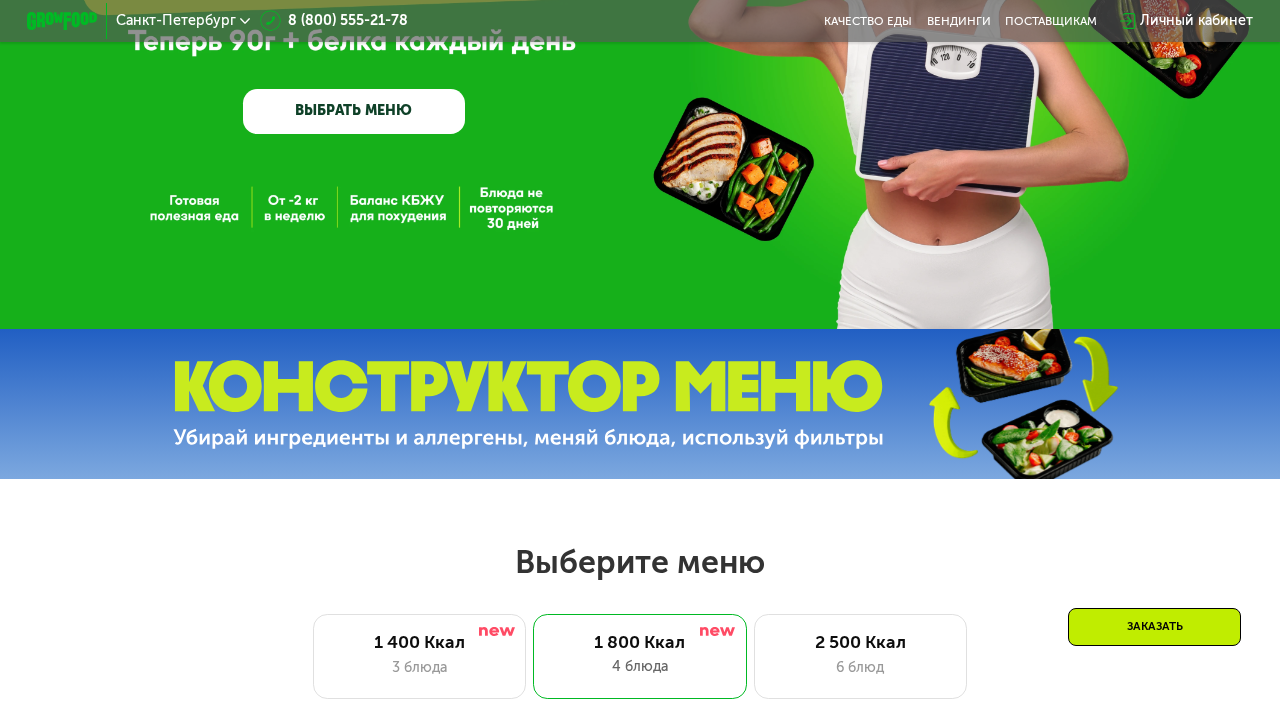 scroll, scrollTop: 0, scrollLeft: 0, axis: both 